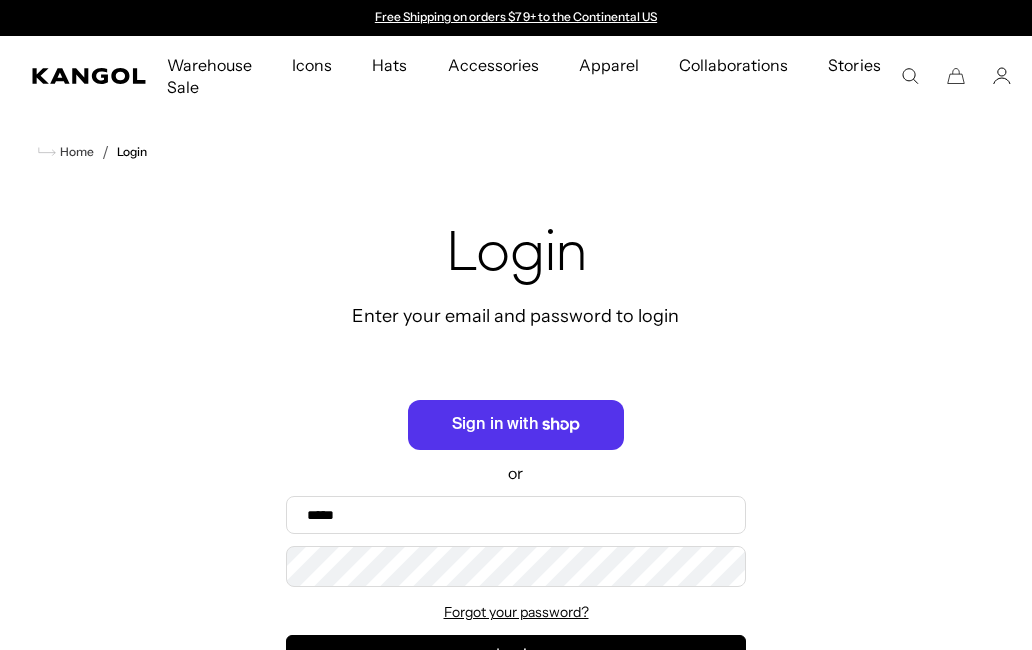 scroll, scrollTop: 0, scrollLeft: 0, axis: both 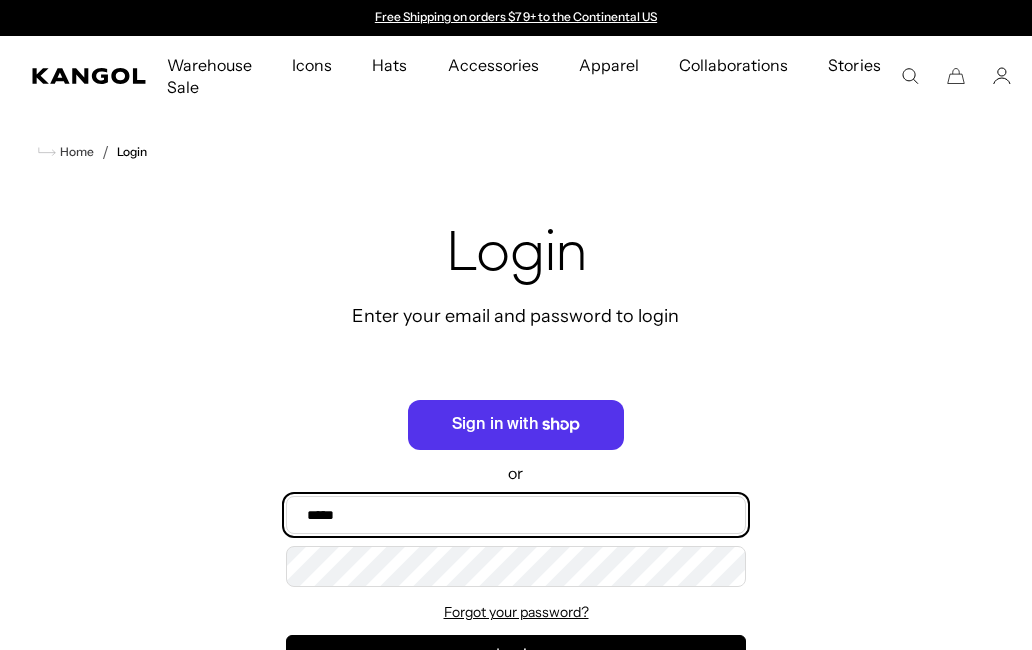 click on "Email" at bounding box center [516, 515] 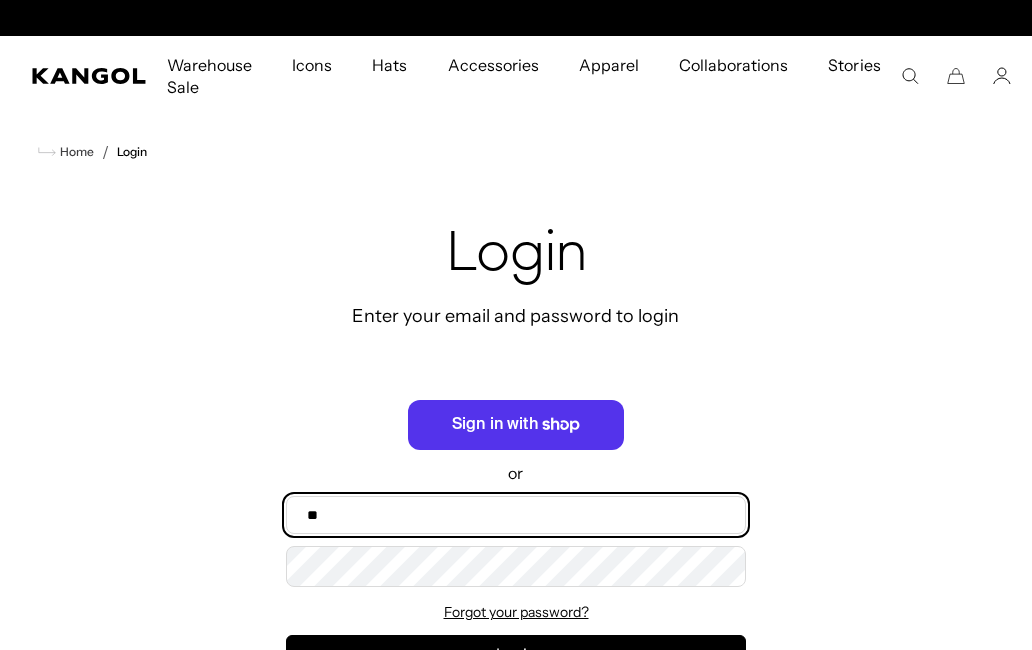 scroll, scrollTop: 0, scrollLeft: 0, axis: both 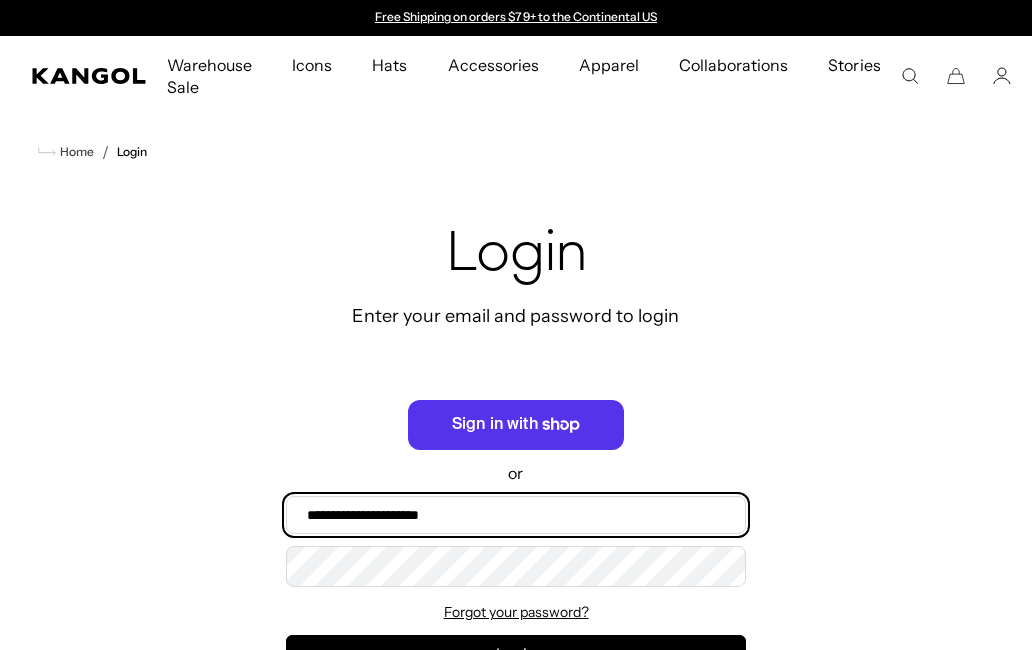 type on "**********" 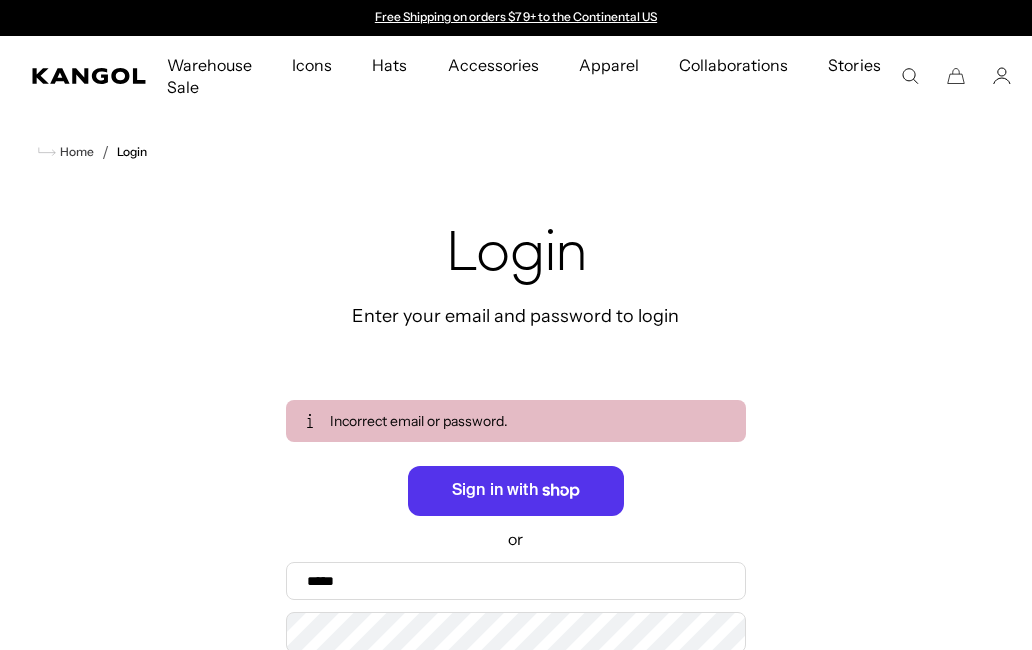 scroll, scrollTop: 160, scrollLeft: -46, axis: both 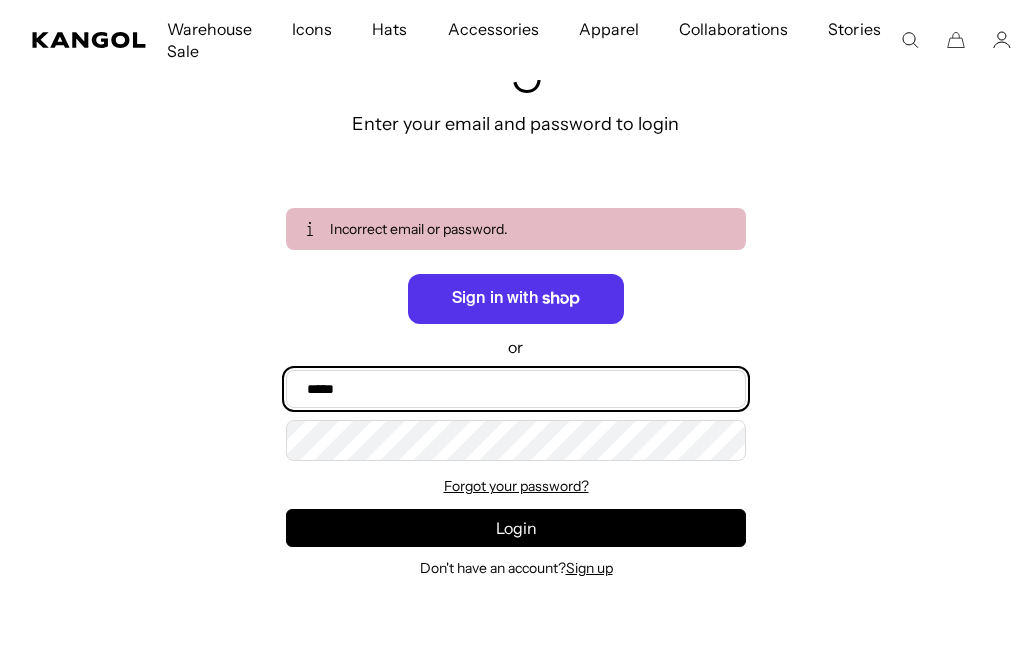 click on "Email" at bounding box center [516, 389] 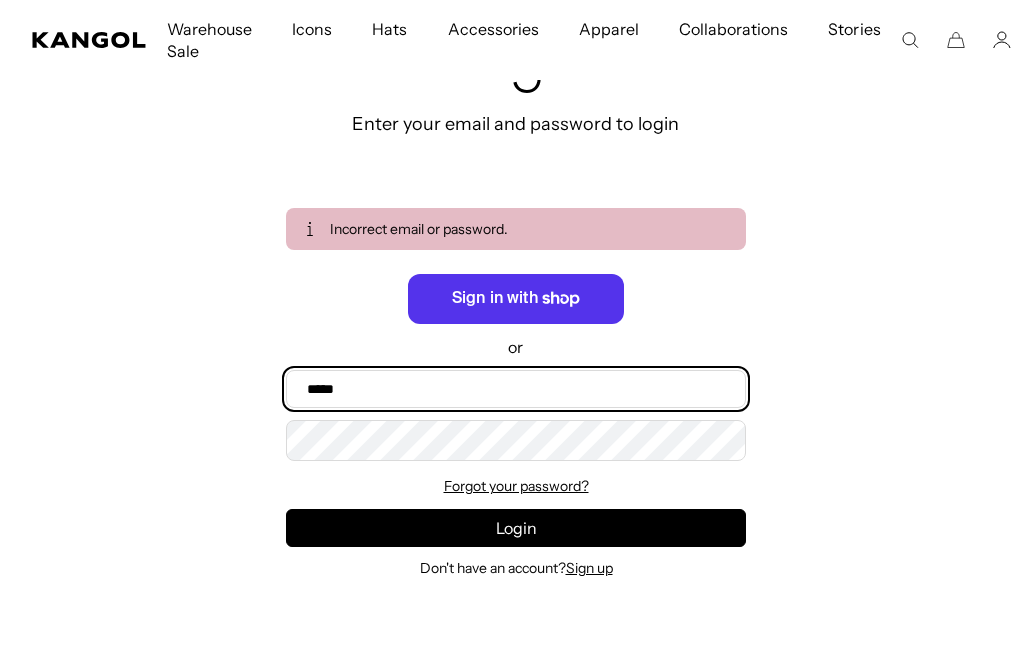scroll, scrollTop: 0, scrollLeft: 412, axis: horizontal 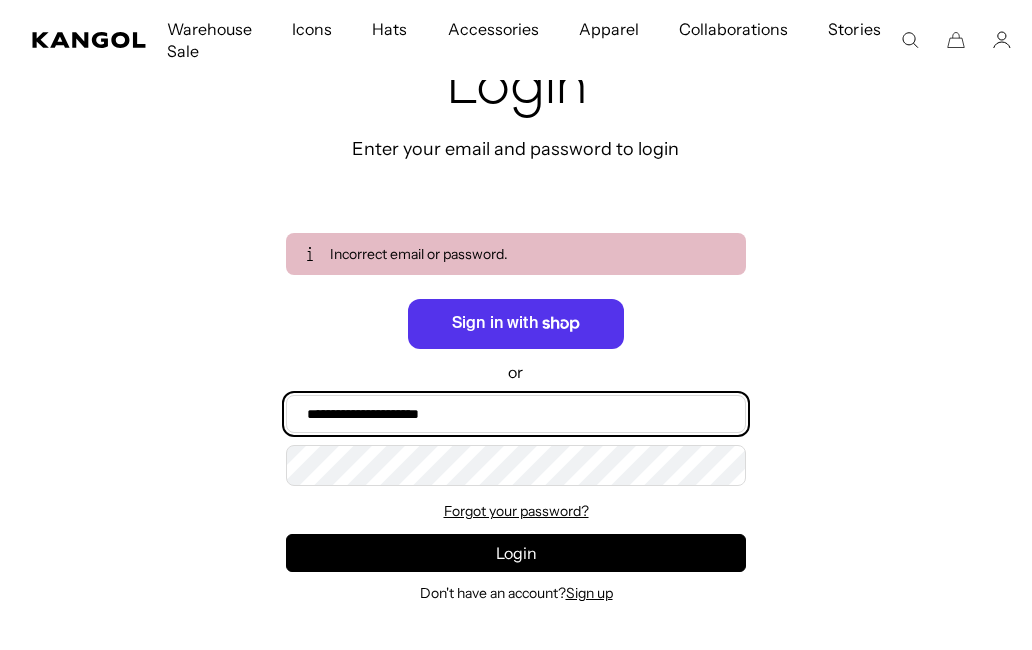 type on "**********" 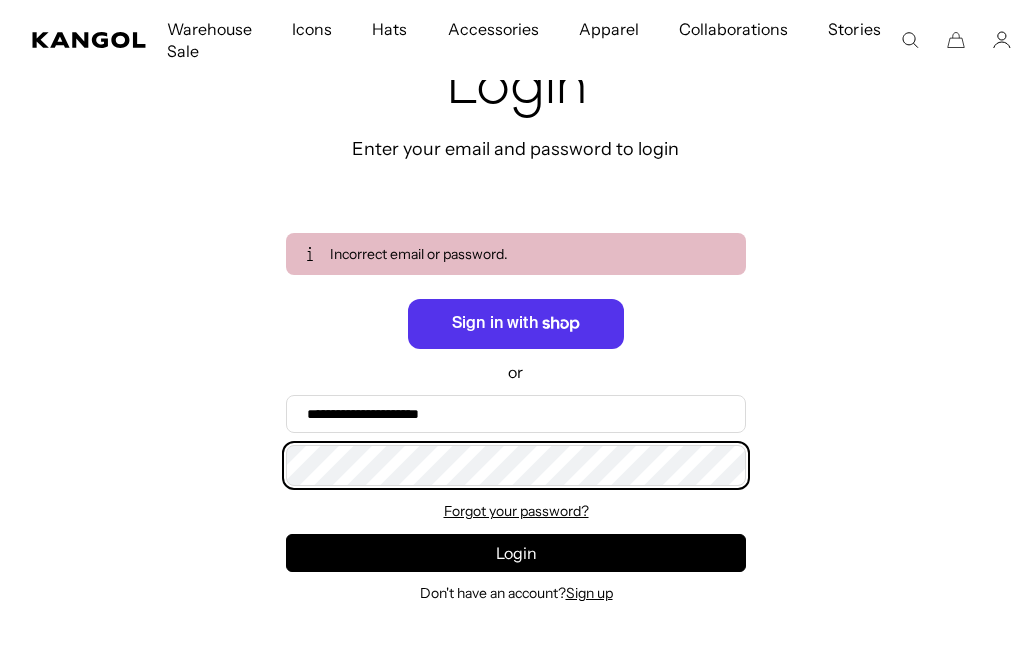 click on "Login" at bounding box center (516, 553) 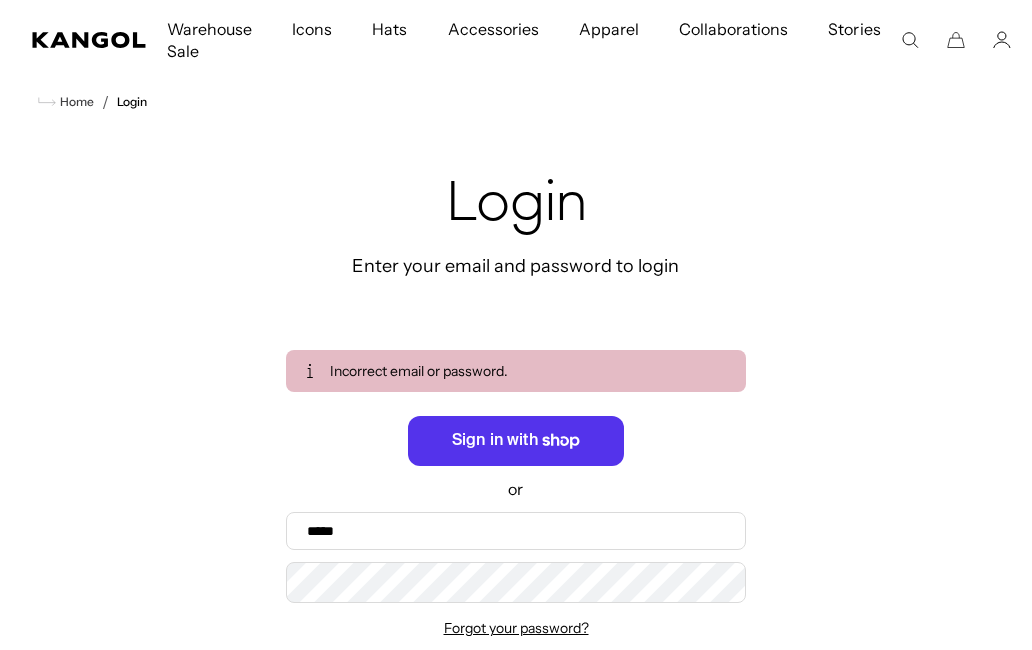 scroll, scrollTop: 59, scrollLeft: 0, axis: vertical 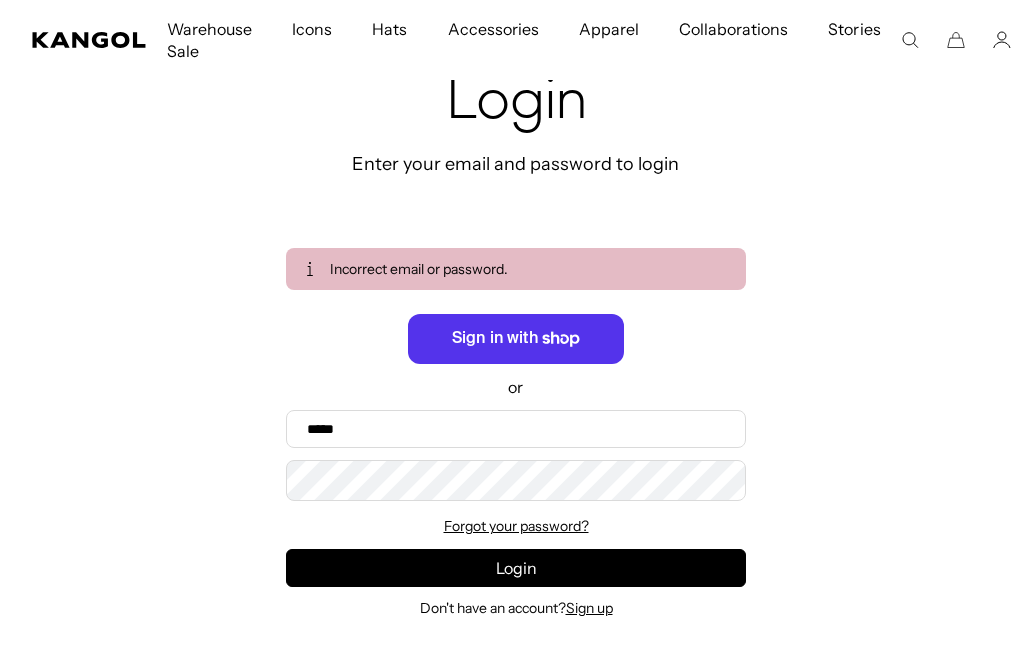 click on "Sign up" at bounding box center [589, 608] 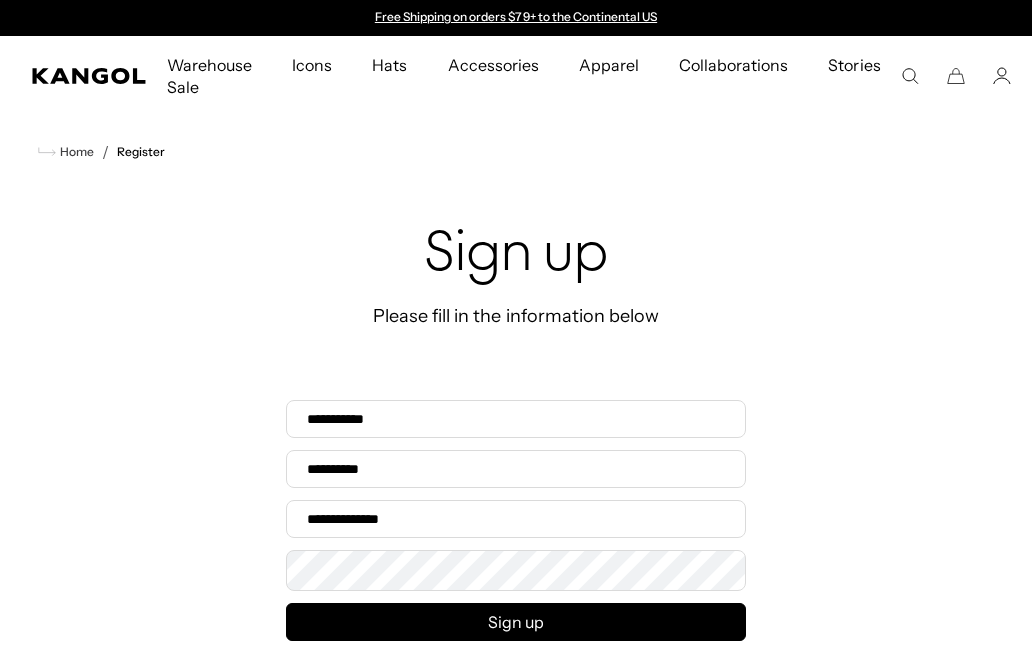 scroll, scrollTop: 0, scrollLeft: 0, axis: both 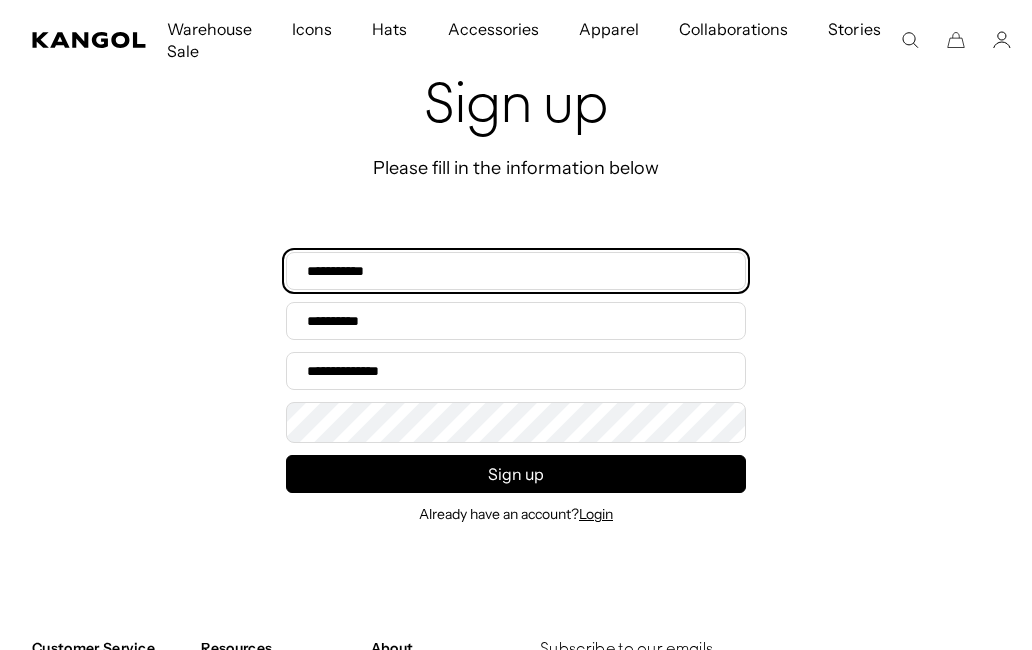 click on "First name*" at bounding box center (516, 271) 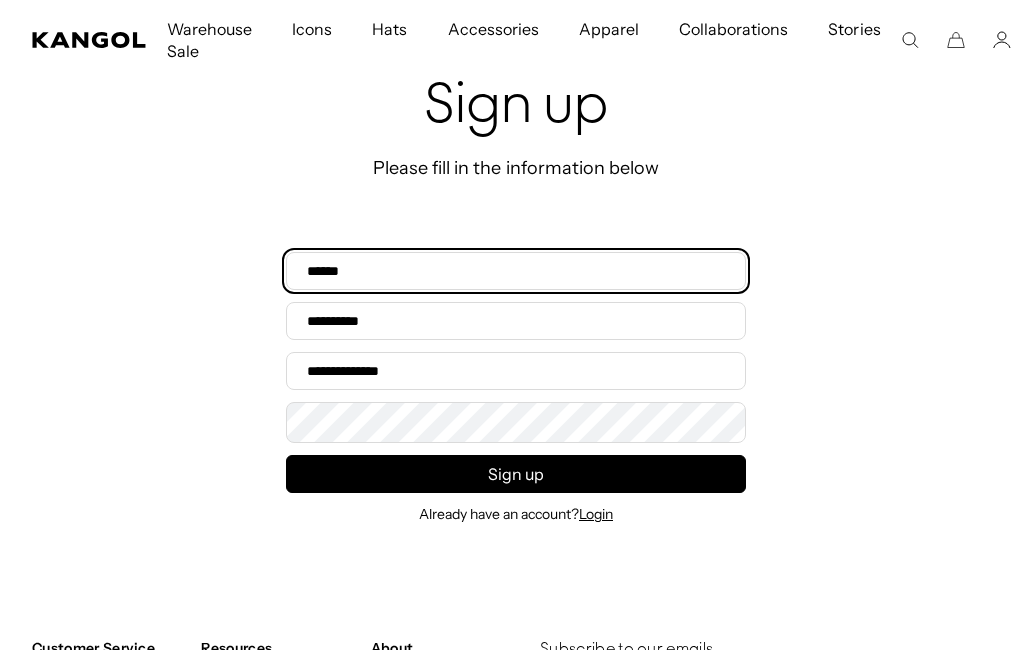 scroll, scrollTop: 0, scrollLeft: 0, axis: both 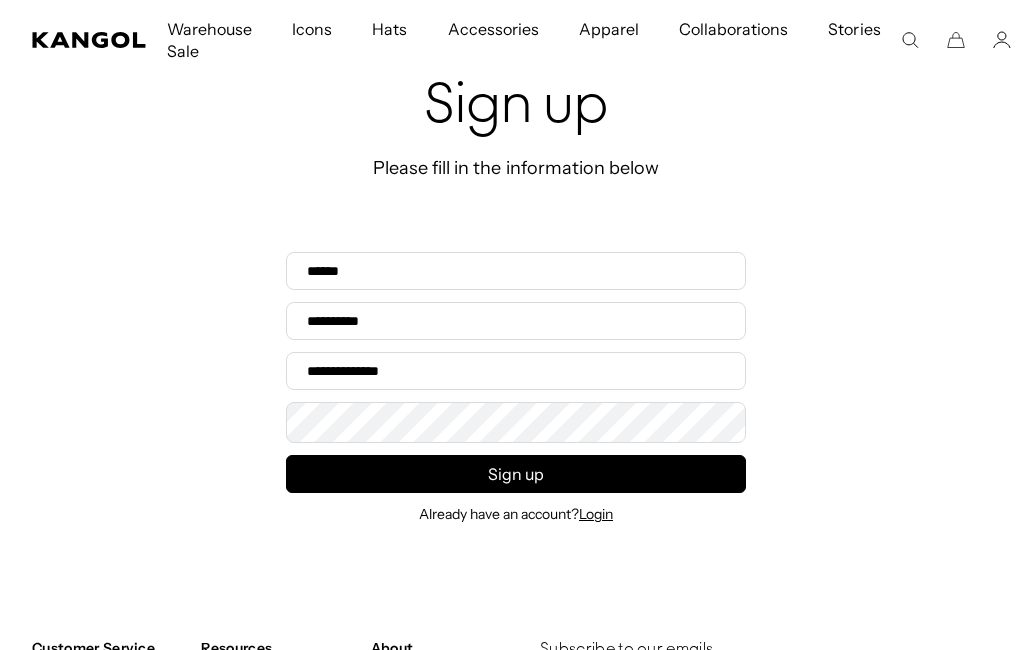 click on "Last name*" at bounding box center [516, 321] 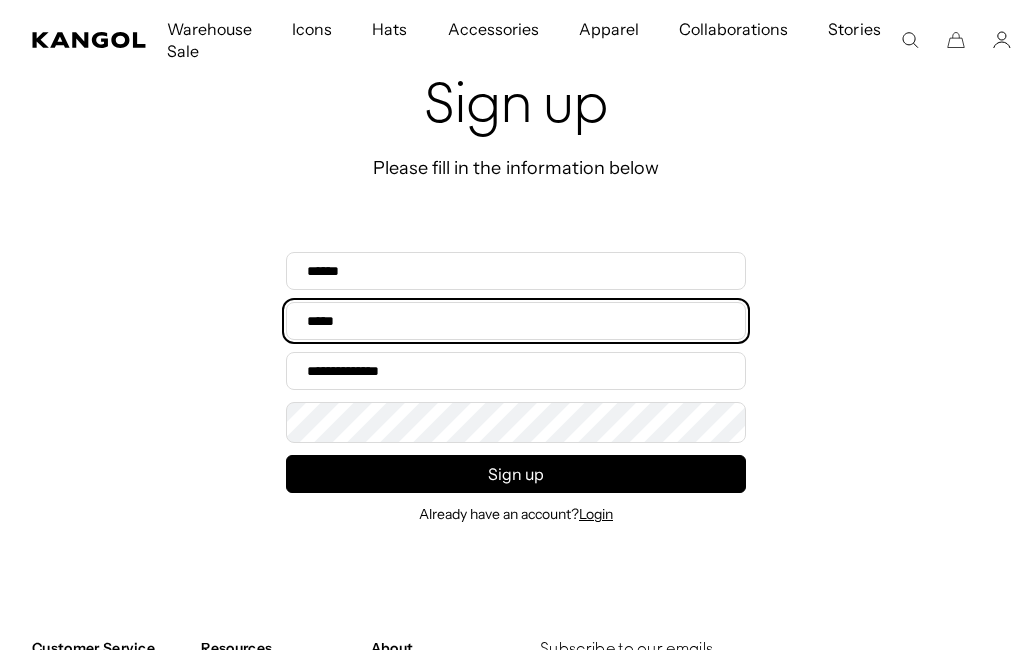 scroll, scrollTop: 0, scrollLeft: 412, axis: horizontal 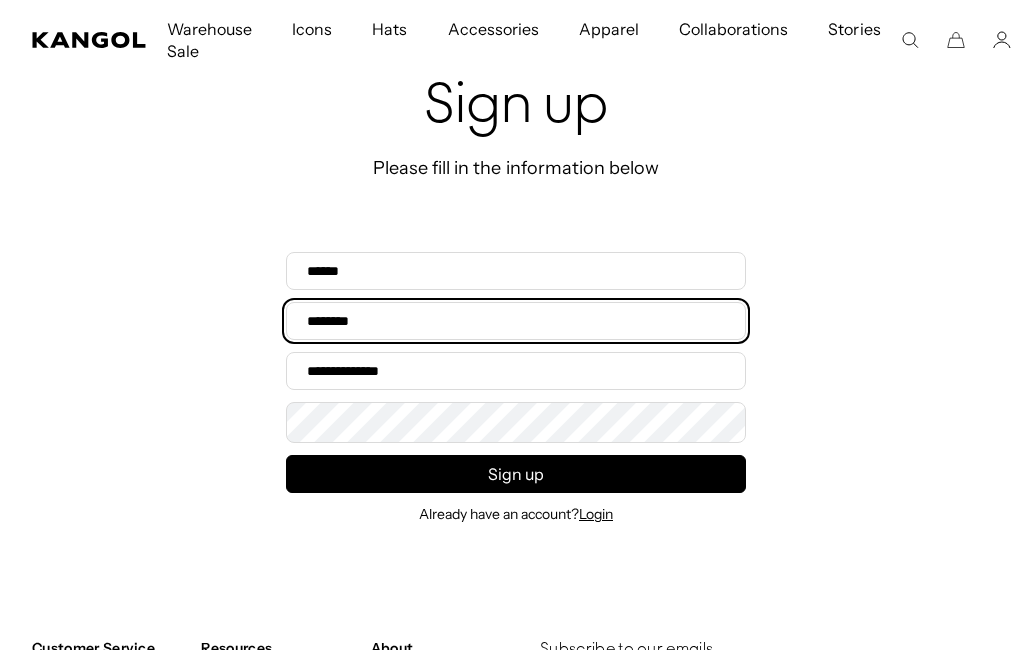 type on "********" 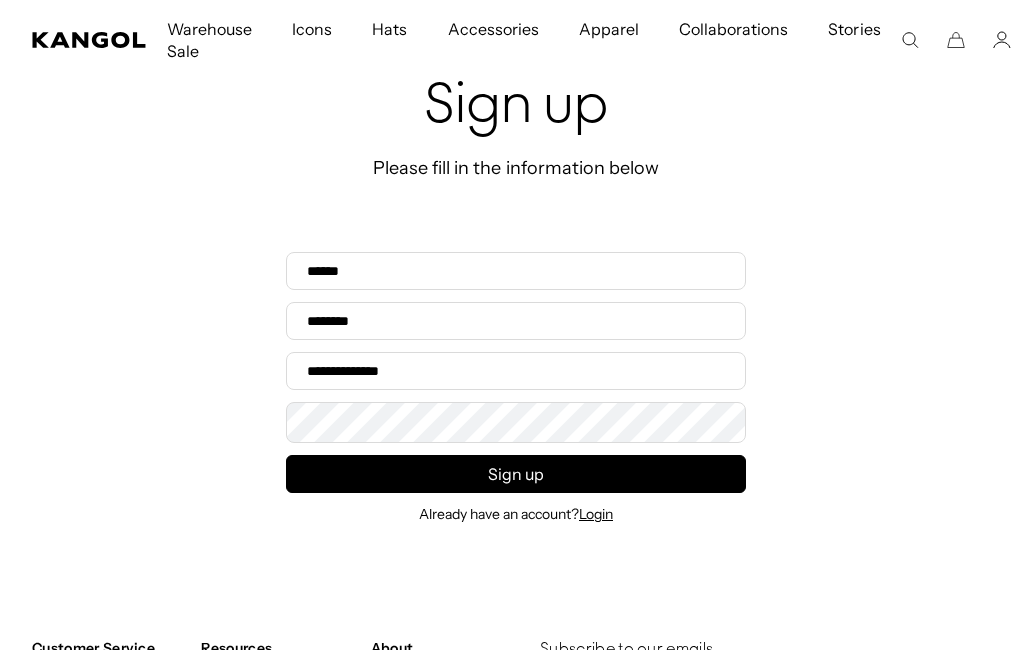 click on "Email address*" at bounding box center (516, 371) 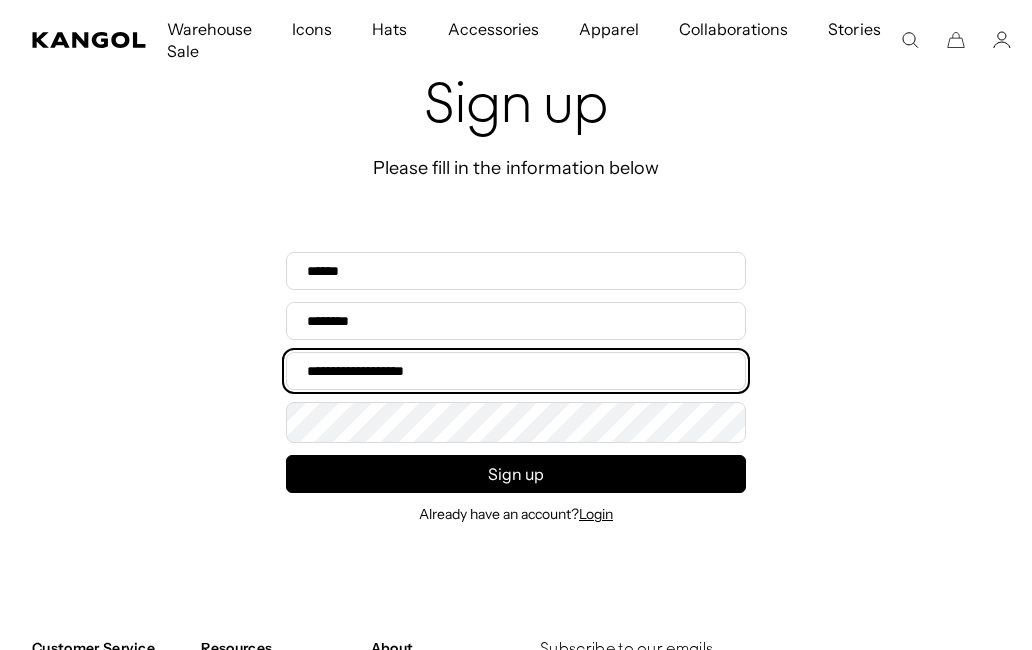 scroll, scrollTop: 0, scrollLeft: 412, axis: horizontal 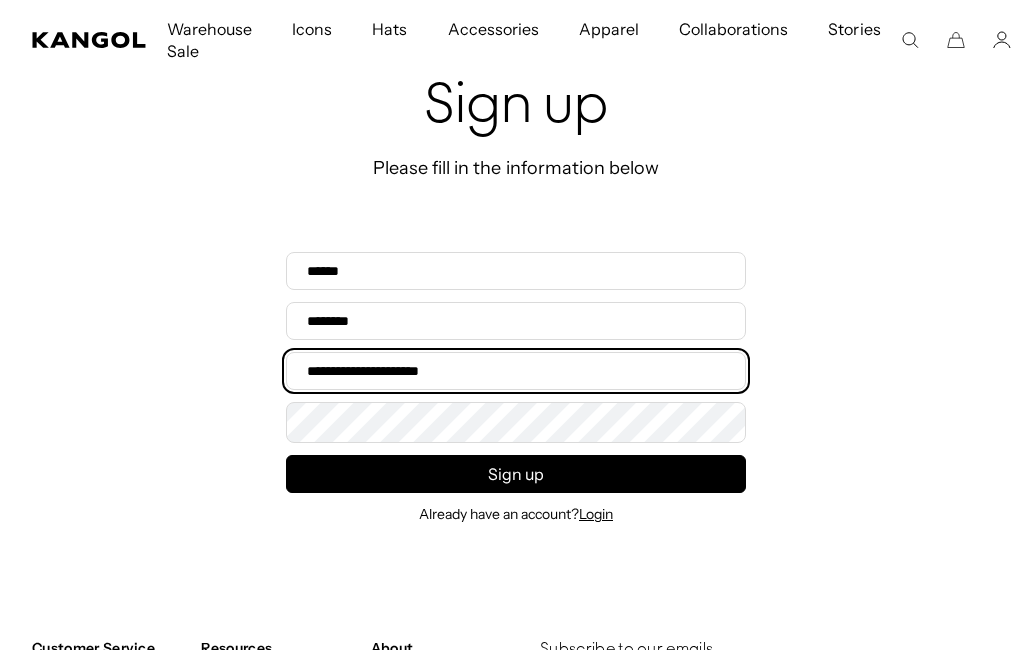 type on "**********" 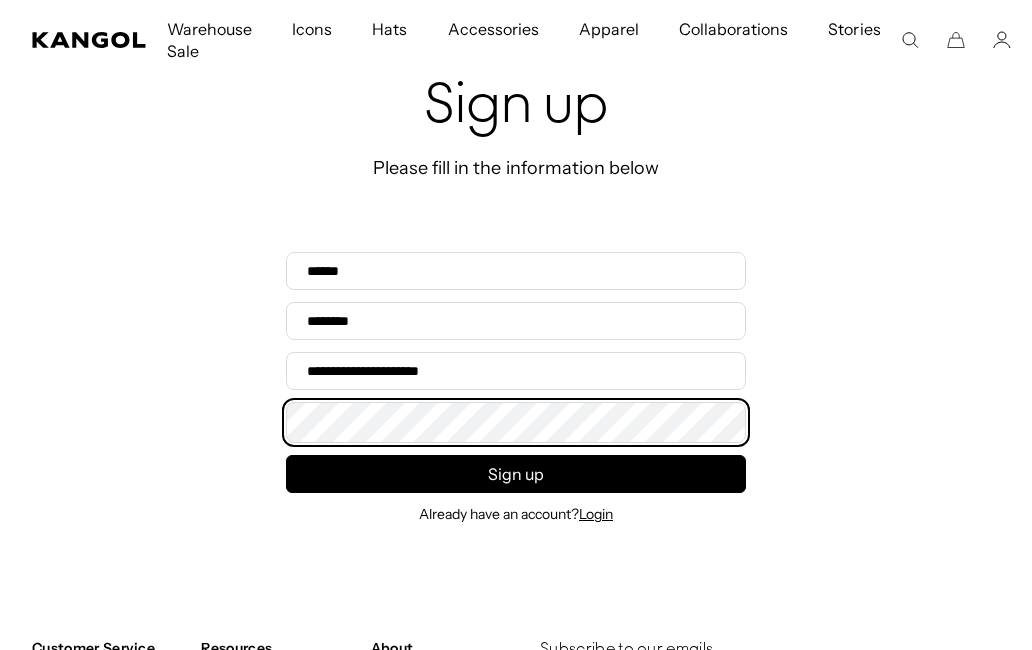 scroll, scrollTop: 0, scrollLeft: 412, axis: horizontal 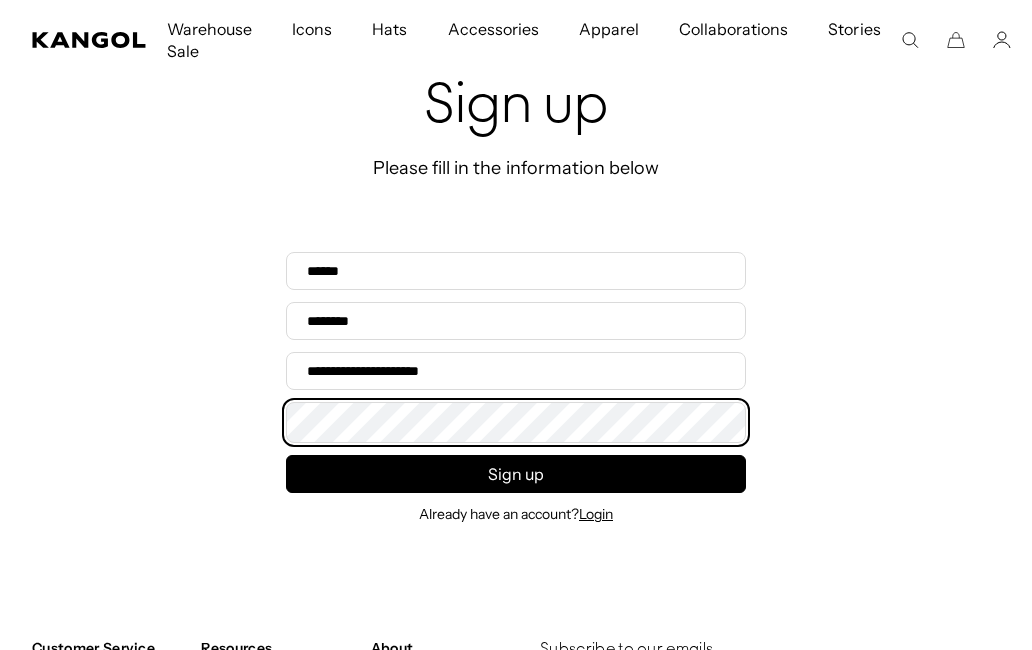 click on "Sign up" at bounding box center (516, 474) 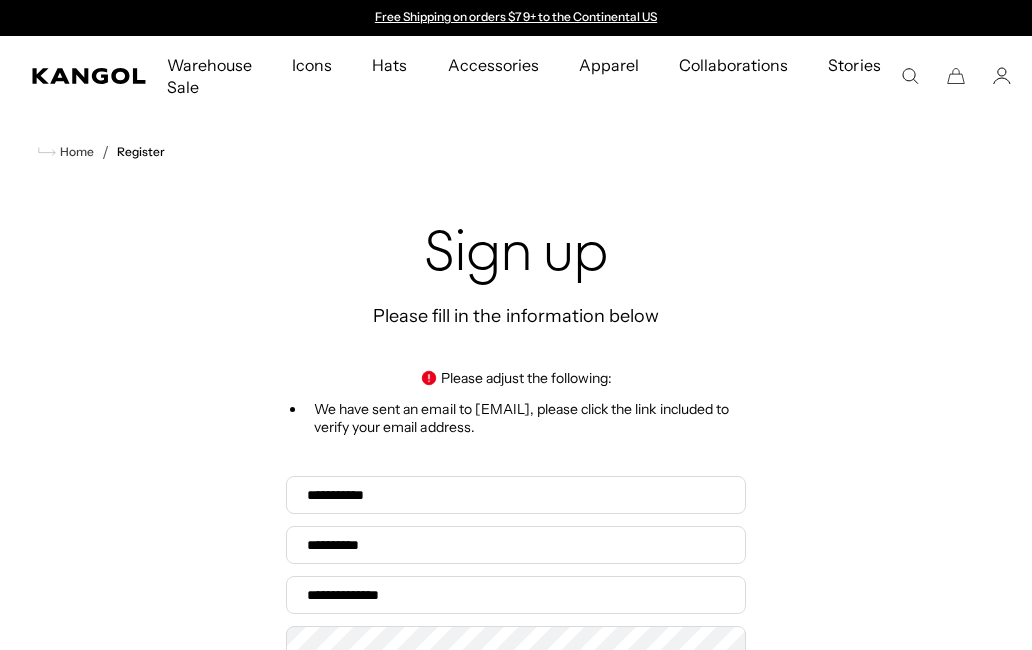 scroll, scrollTop: 0, scrollLeft: 0, axis: both 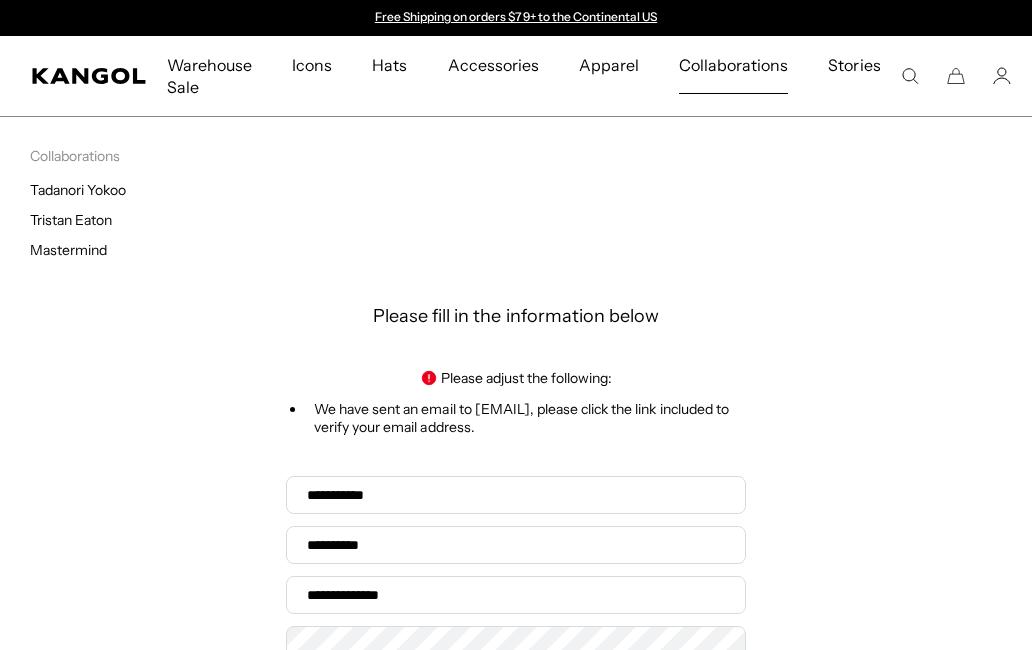 click on "Tadanori Yokoo" at bounding box center (78, 190) 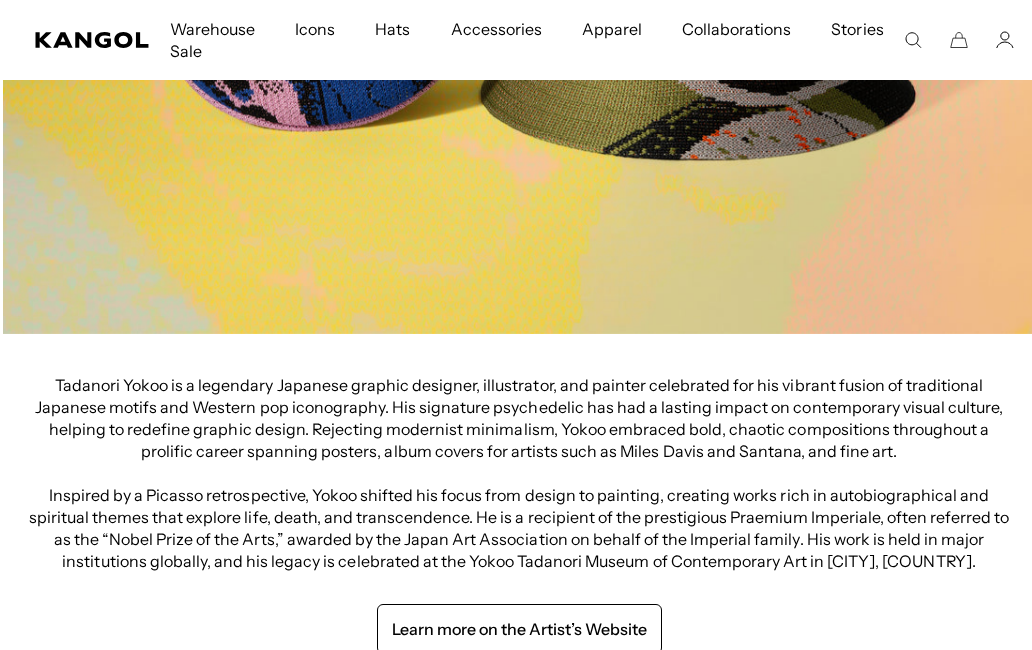 scroll, scrollTop: 948, scrollLeft: 0, axis: vertical 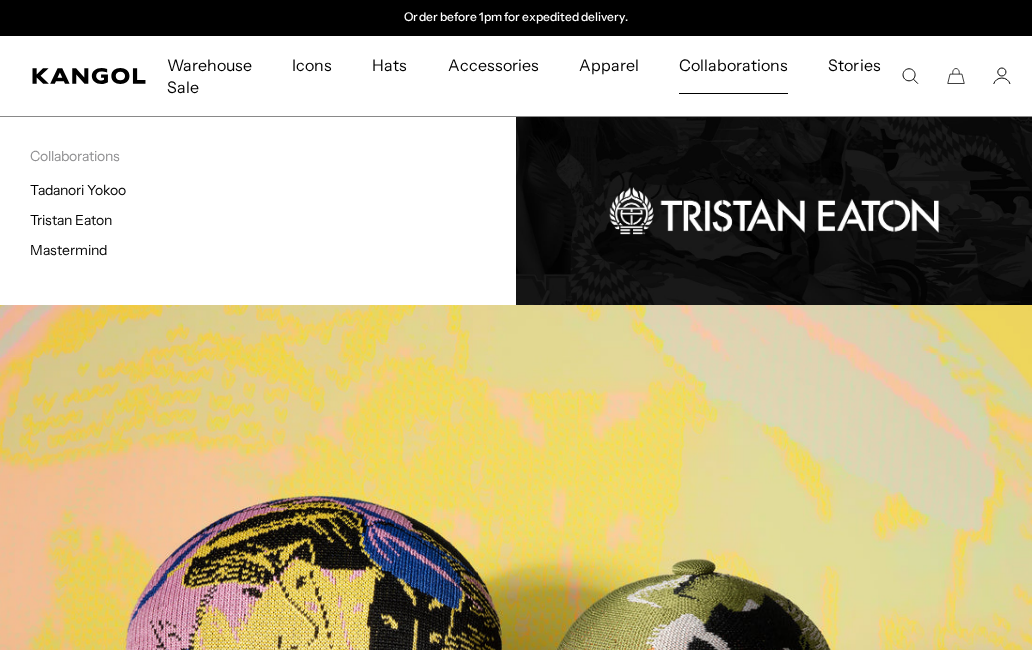 click on "Tristan Eaton" at bounding box center [71, 220] 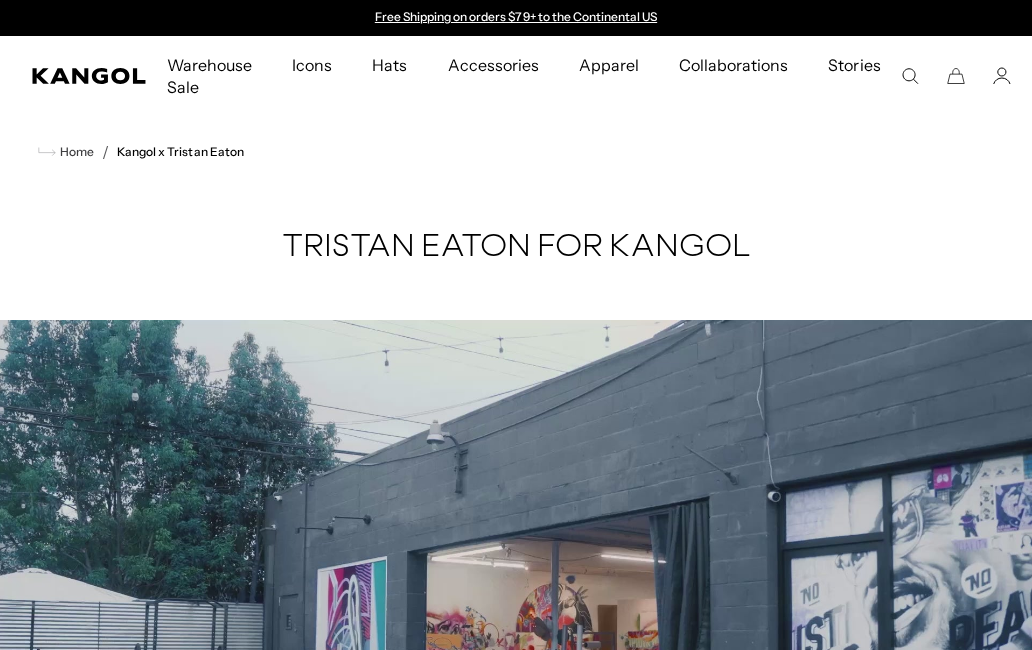 scroll, scrollTop: 0, scrollLeft: 0, axis: both 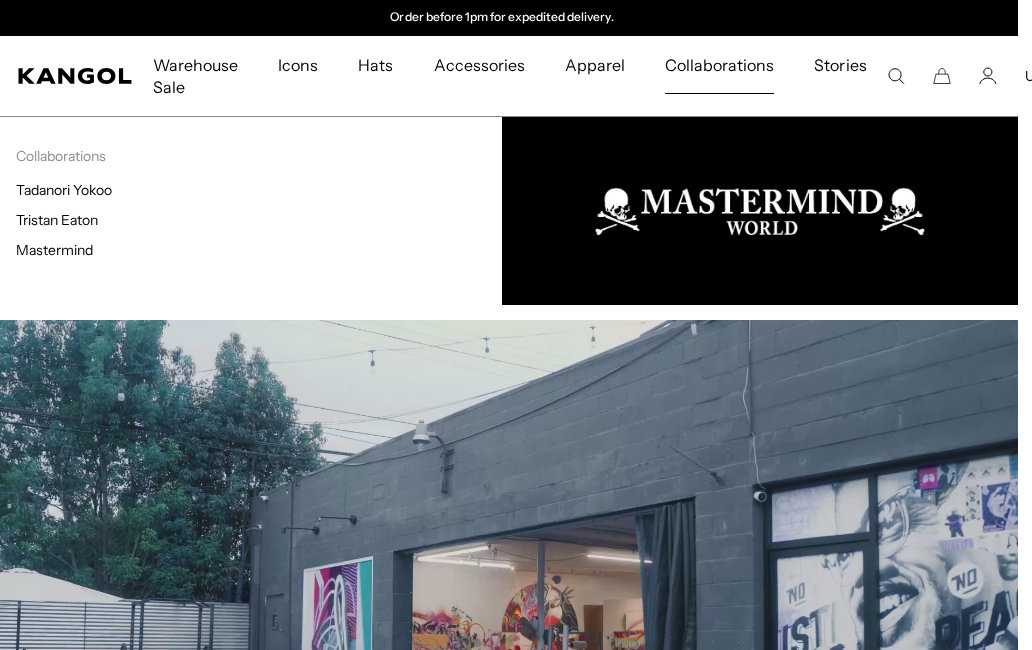 click on "Mastermind" at bounding box center (54, 250) 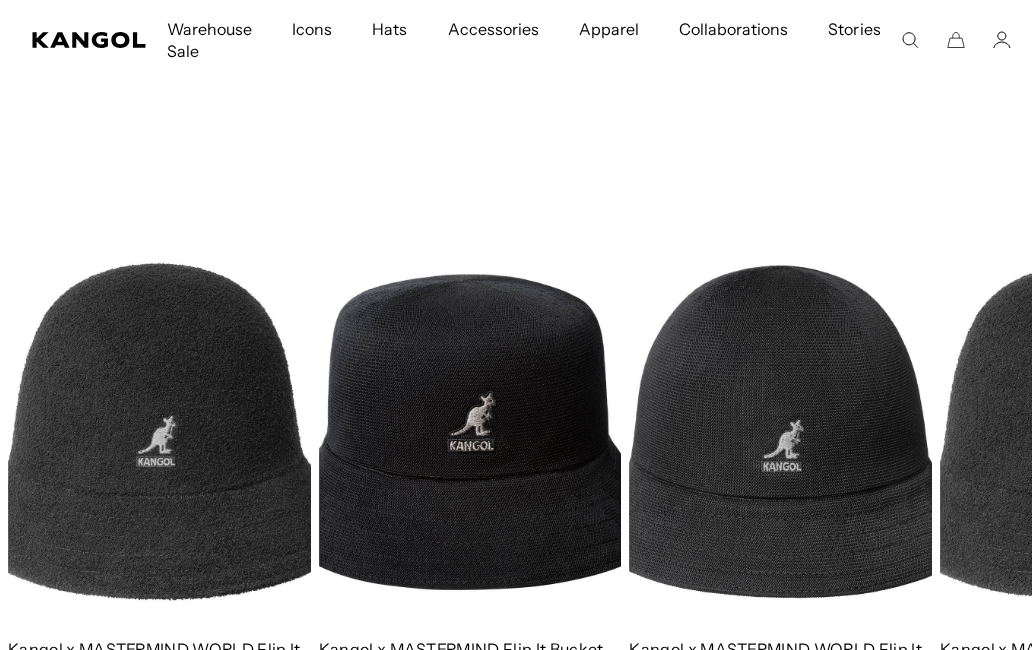 scroll, scrollTop: 1356, scrollLeft: 0, axis: vertical 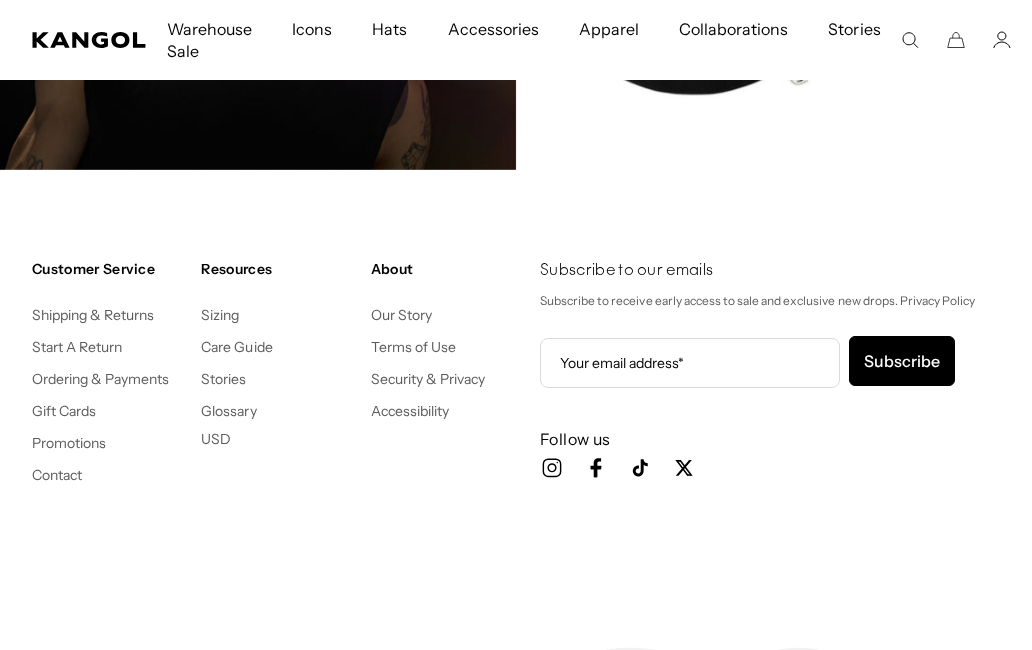 click on "Contact" at bounding box center [57, 475] 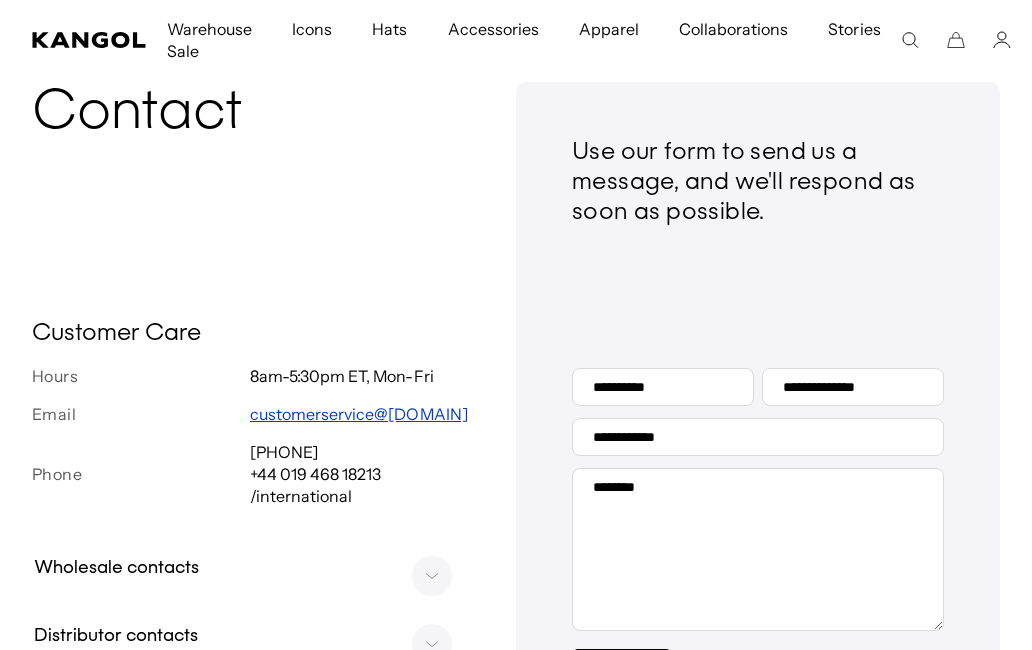 scroll, scrollTop: 139, scrollLeft: 0, axis: vertical 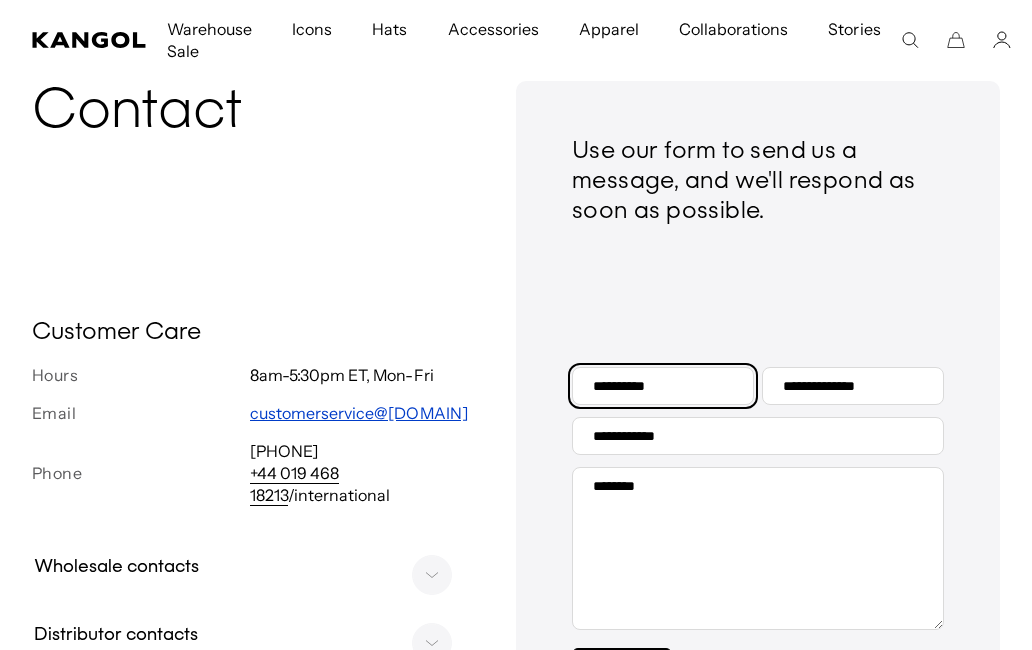 click on "Your name" at bounding box center (663, 386) 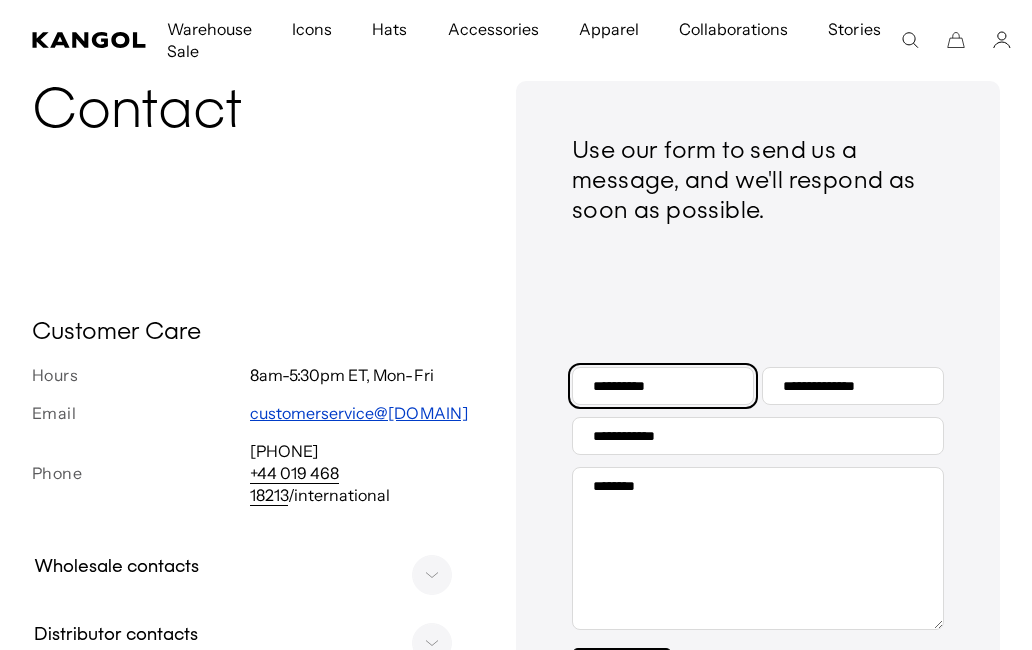 scroll, scrollTop: 0, scrollLeft: 412, axis: horizontal 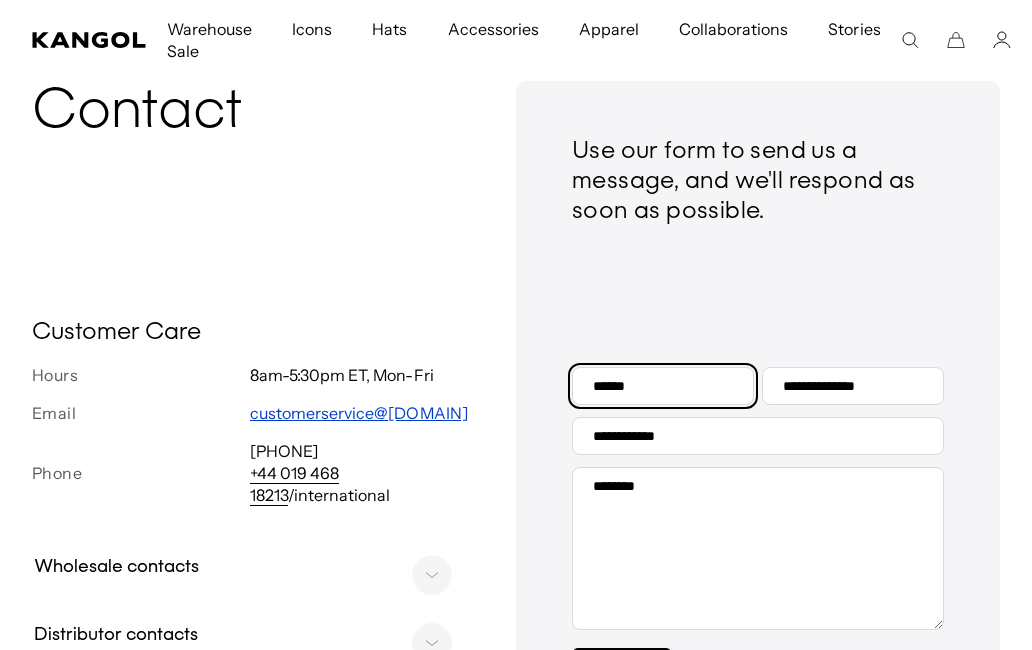 type on "******" 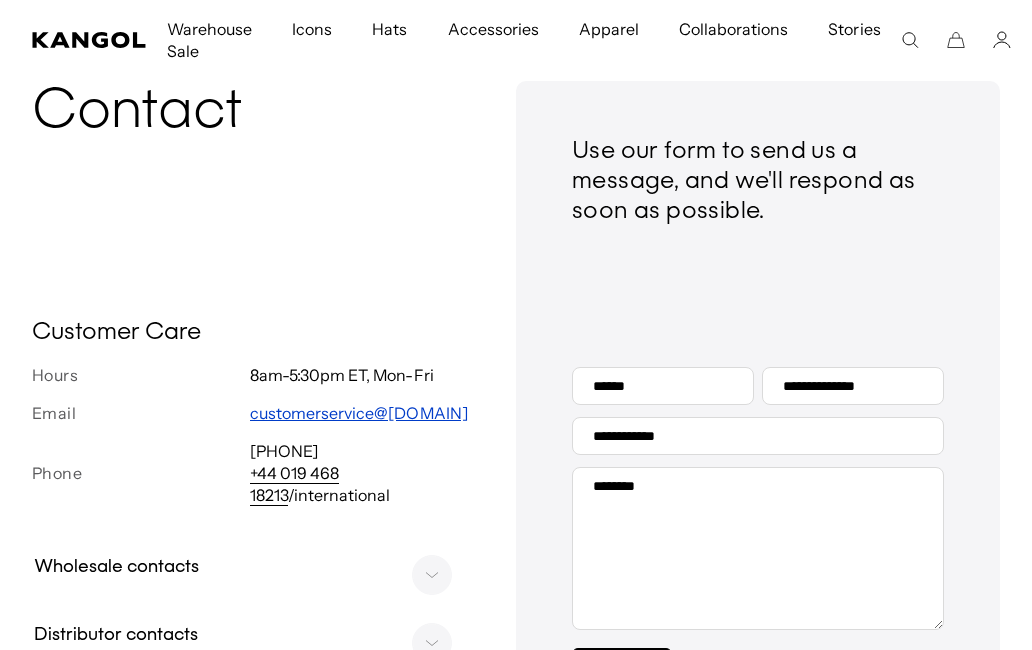 click on "Contact
Customer Care
Hours
8am-5:30pm ET, Mon-Fri
Email
customerservice@kangol.com
Phone
1-866-8-KANGOL (1-866-852-6465) +44 019 468 18213  /international
Collapsible content
Wholesale contacts
The following information is for our wholesale and advertising partners. If you are a retail customer, please use the contact information or form in the above section.
Kangol Headwear USA
Sales and Marketing Office T: +1-212-981-9845 F: +1-212-981-9901
E:  inquiry@kangol.com" at bounding box center (274, 411) 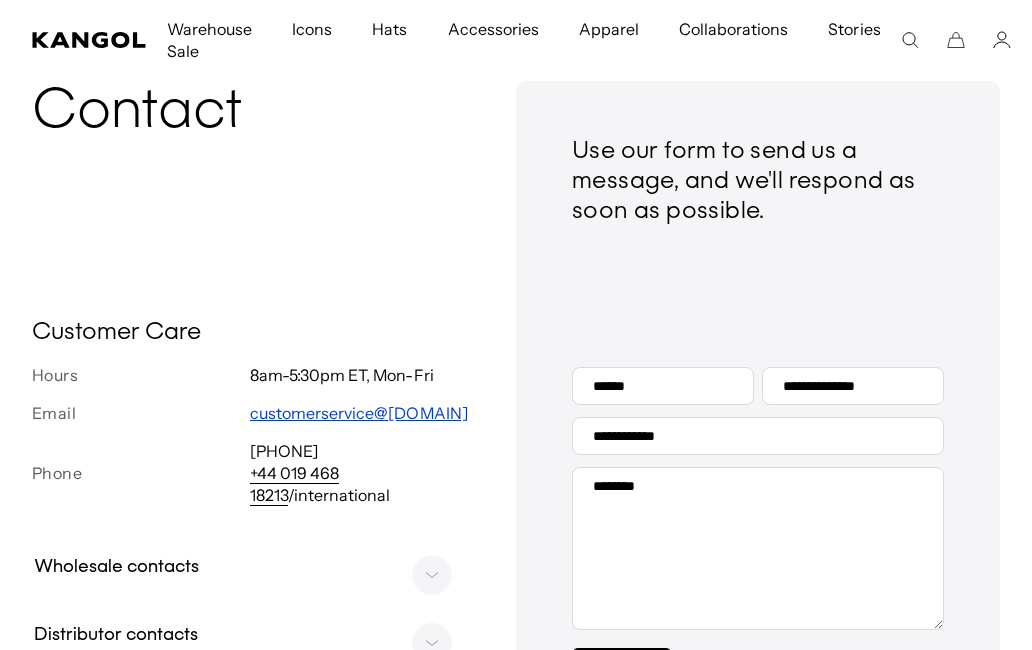 scroll, scrollTop: 0, scrollLeft: 0, axis: both 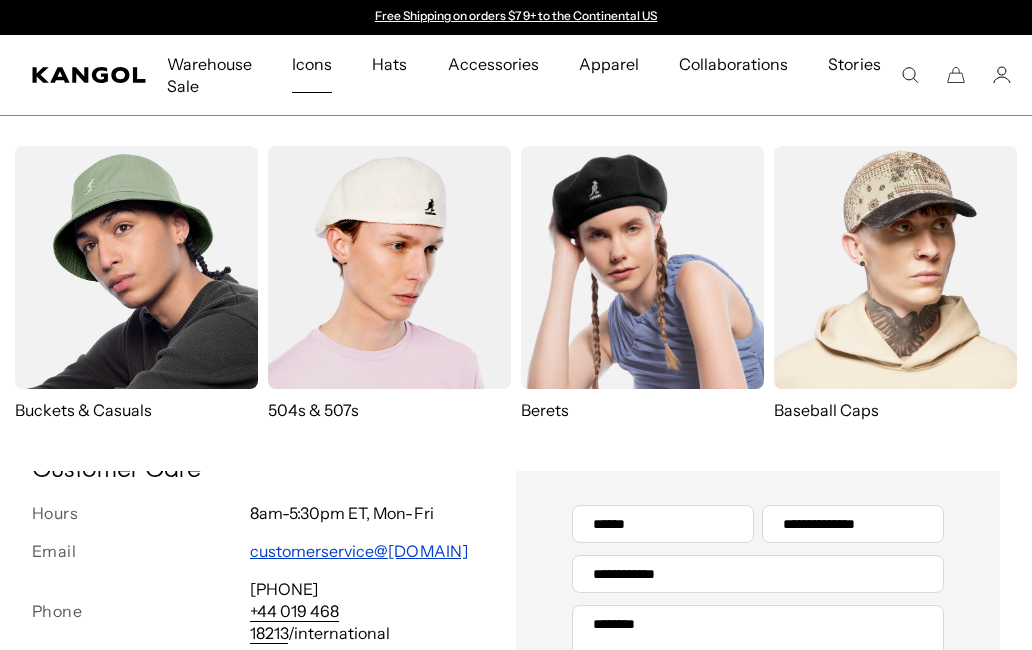 click at bounding box center [642, 267] 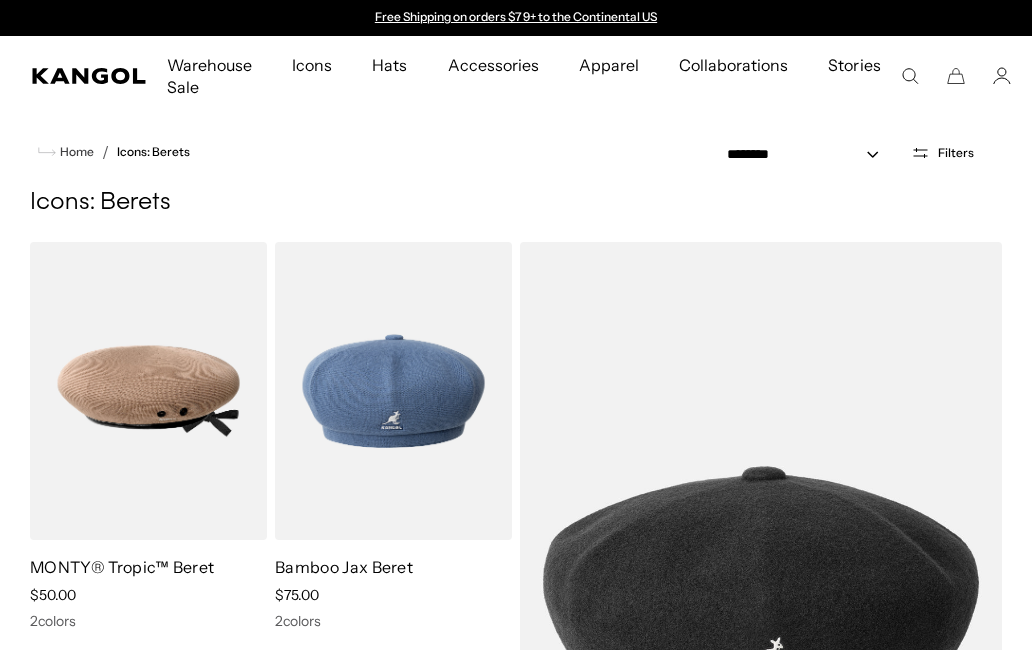 scroll, scrollTop: 0, scrollLeft: 0, axis: both 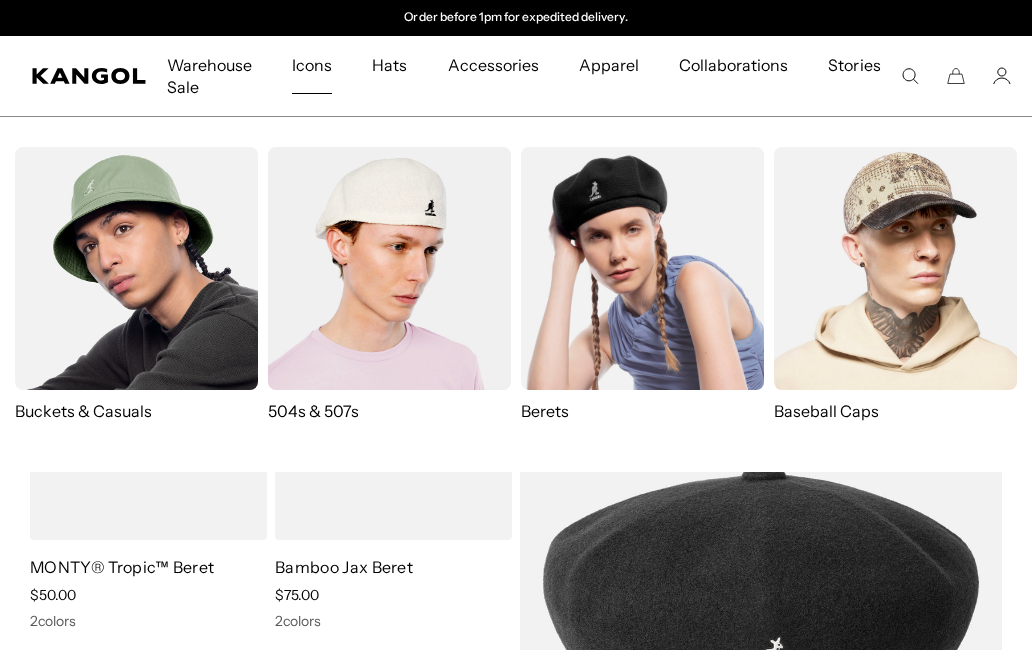 click at bounding box center (389, 268) 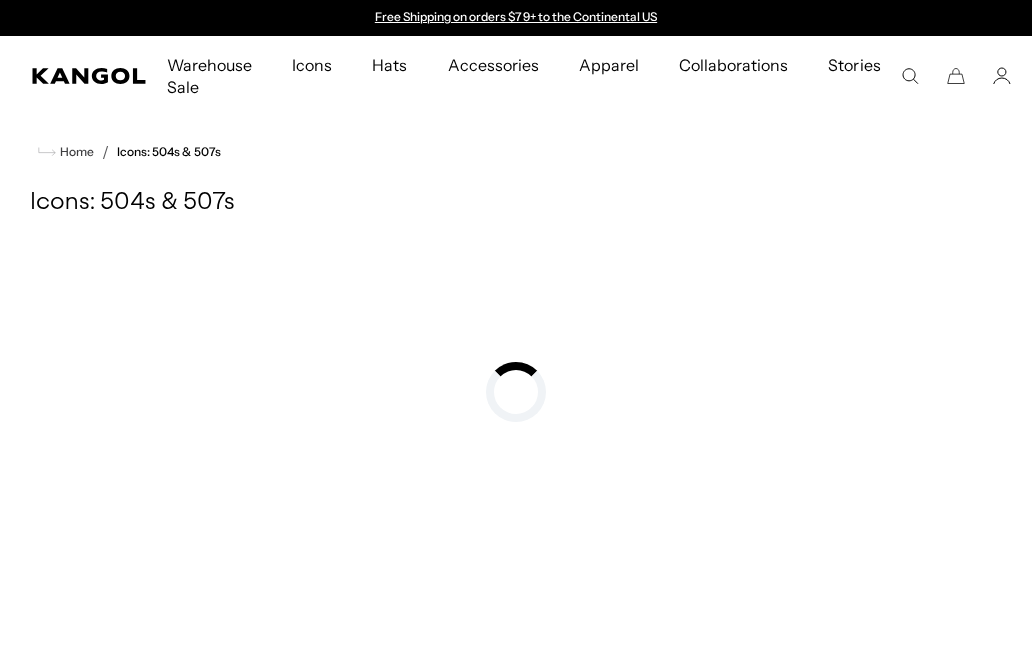scroll, scrollTop: 0, scrollLeft: 0, axis: both 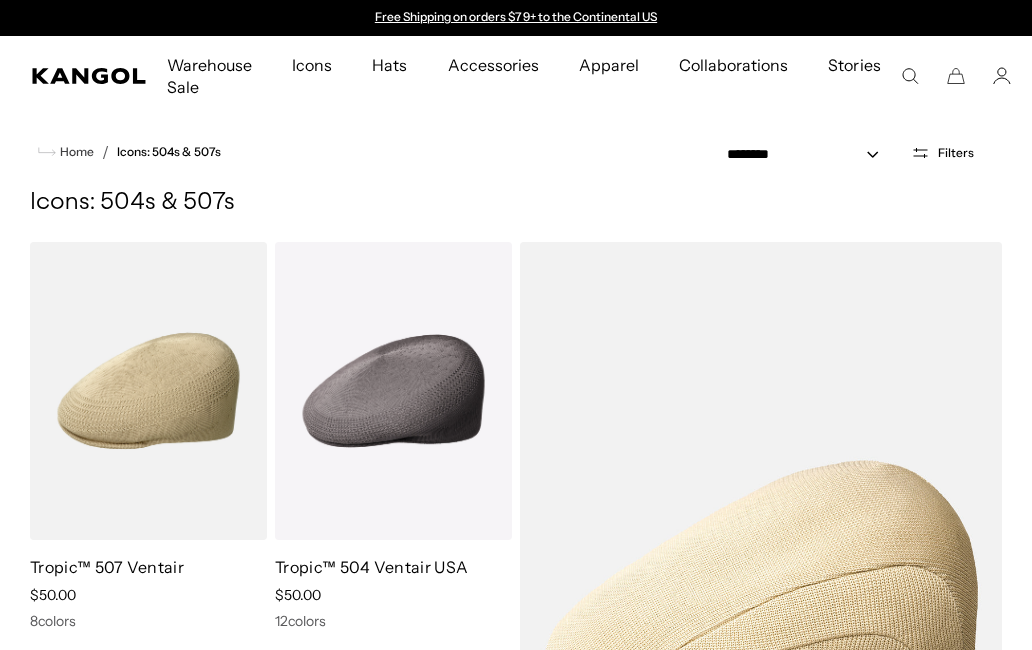 click at bounding box center (0, 0) 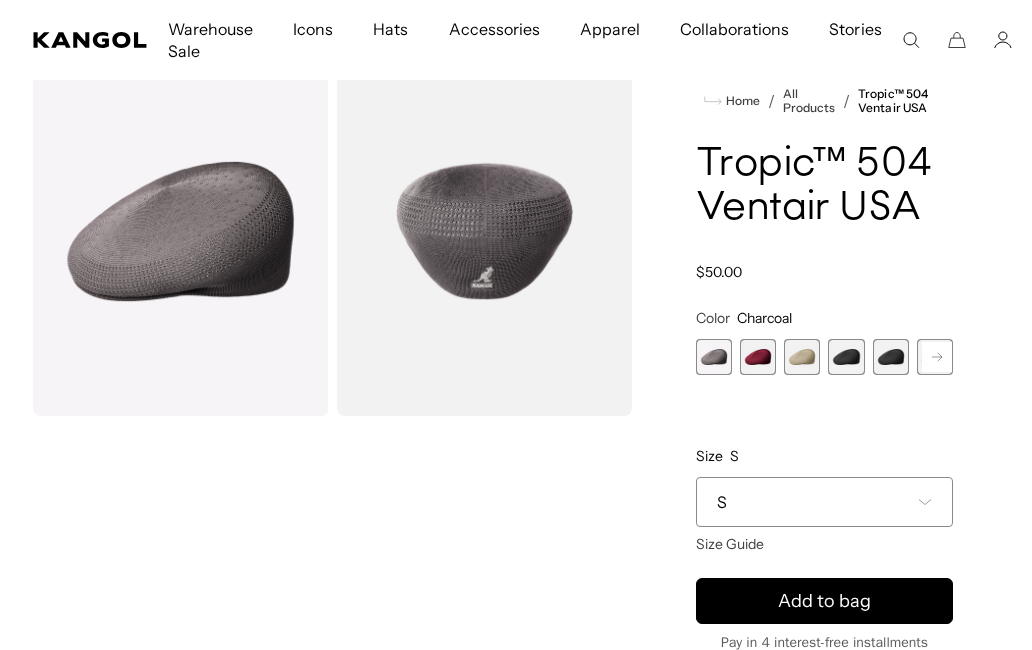 scroll, scrollTop: 0, scrollLeft: 0, axis: both 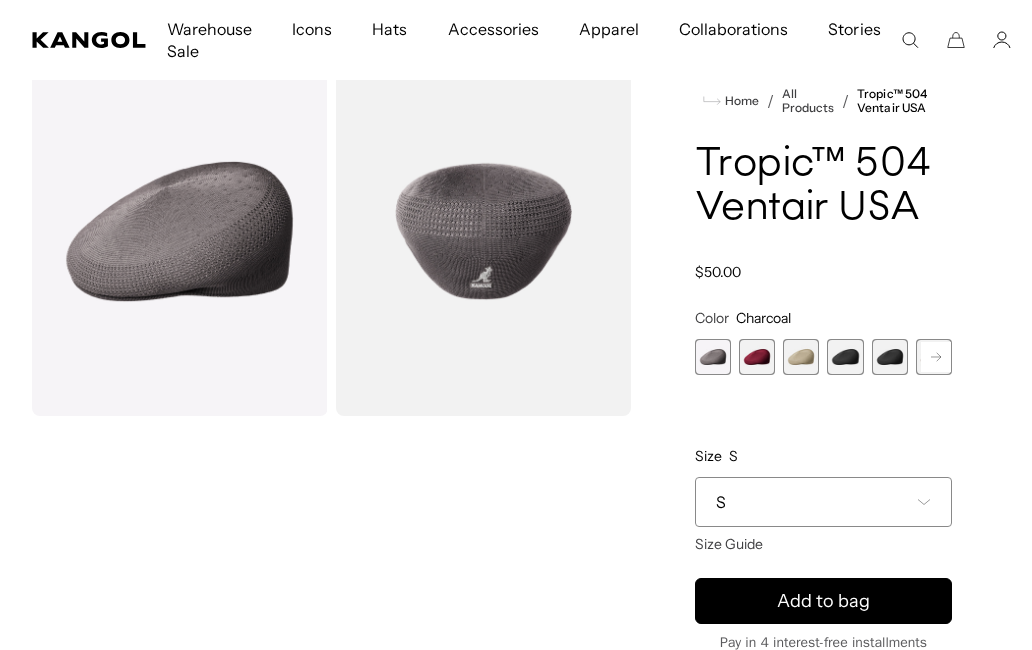 click on "S" at bounding box center (823, 502) 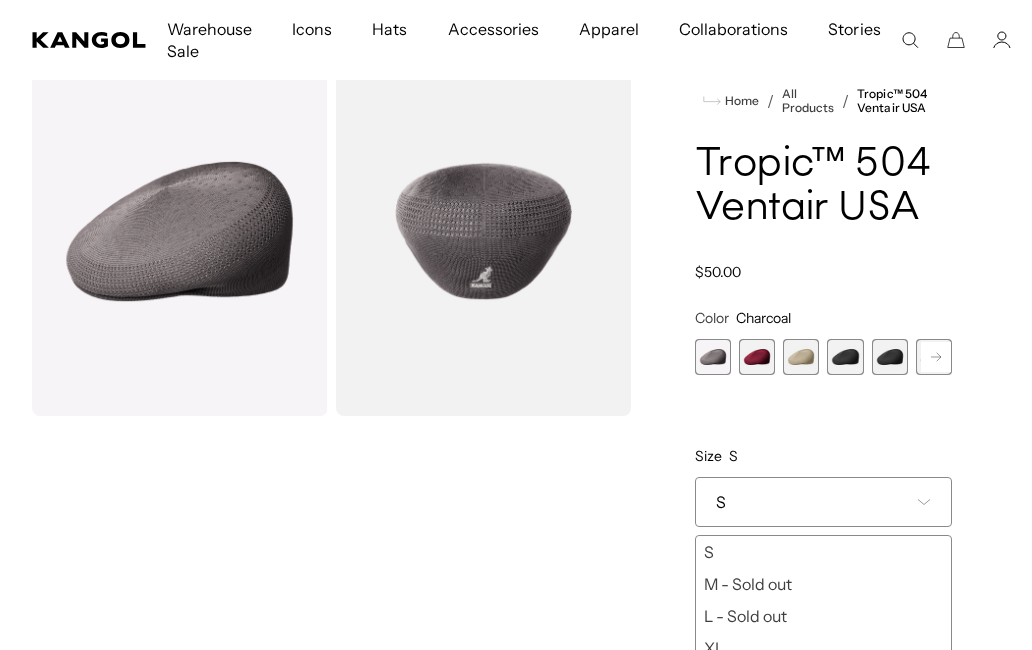 scroll, scrollTop: 0, scrollLeft: 412, axis: horizontal 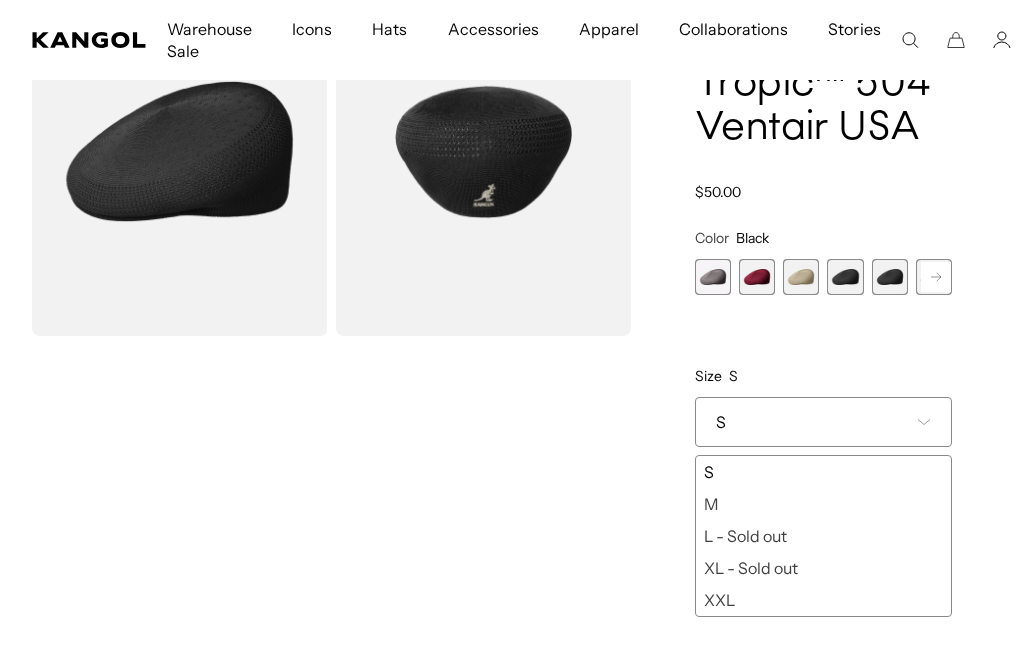 click on "Color
Black
Previous
Next
Charcoal
Variant sold out or unavailable
Burgundy
Variant sold out or unavailable
Beige
Variant sold out or unavailable
Black
Variant sold out or unavailable
Black/Gold
Variant sold out or unavailable
Brown
Variant sold out or unavailable" at bounding box center (823, 423) 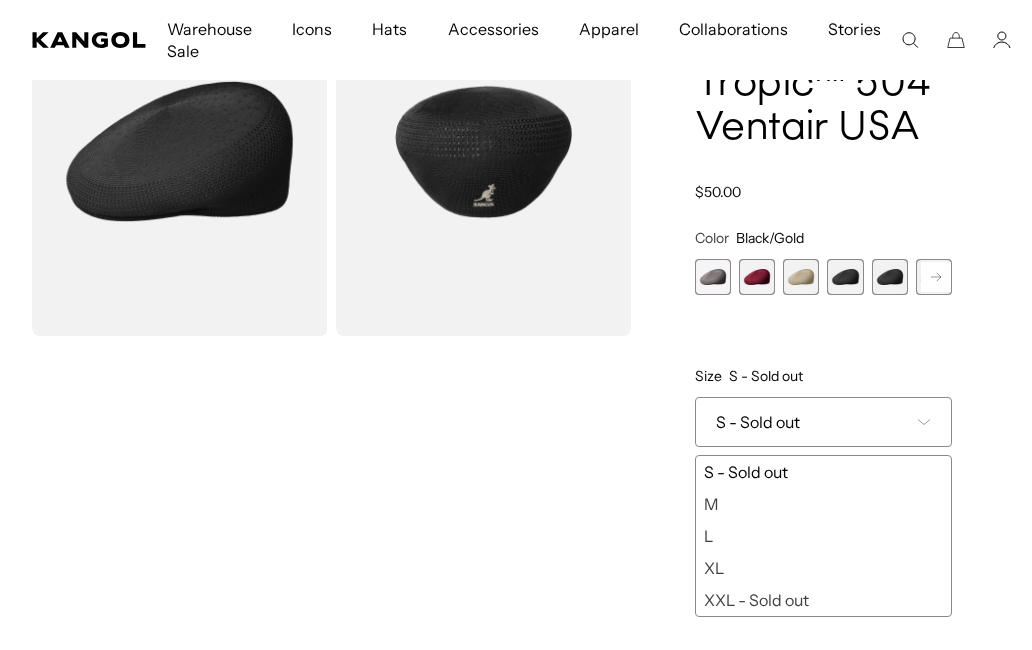 scroll, scrollTop: 0, scrollLeft: 412, axis: horizontal 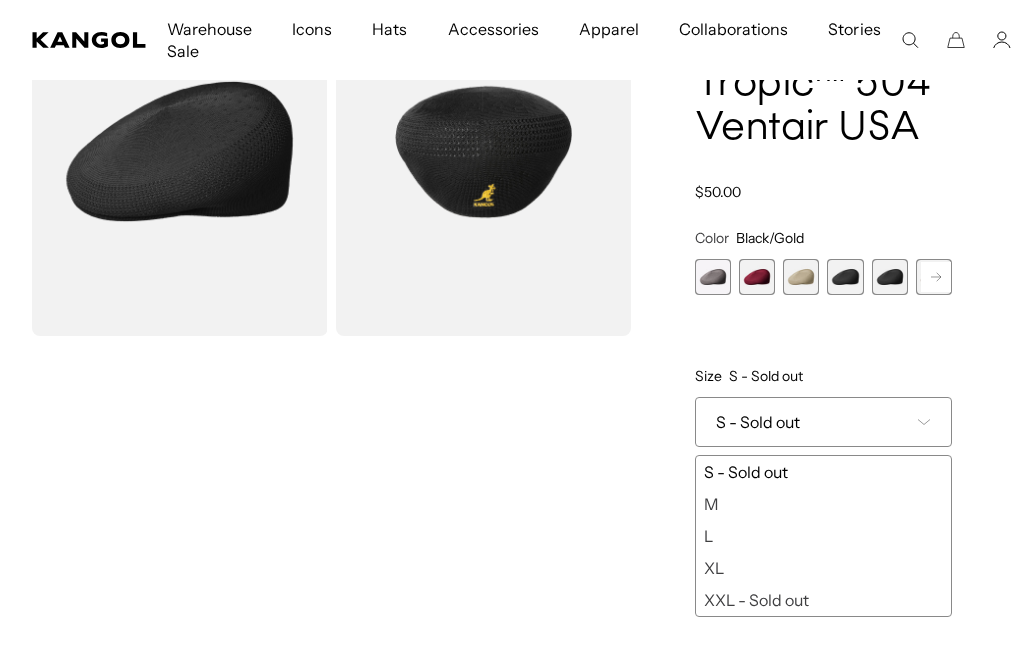 click on "L" at bounding box center (823, 536) 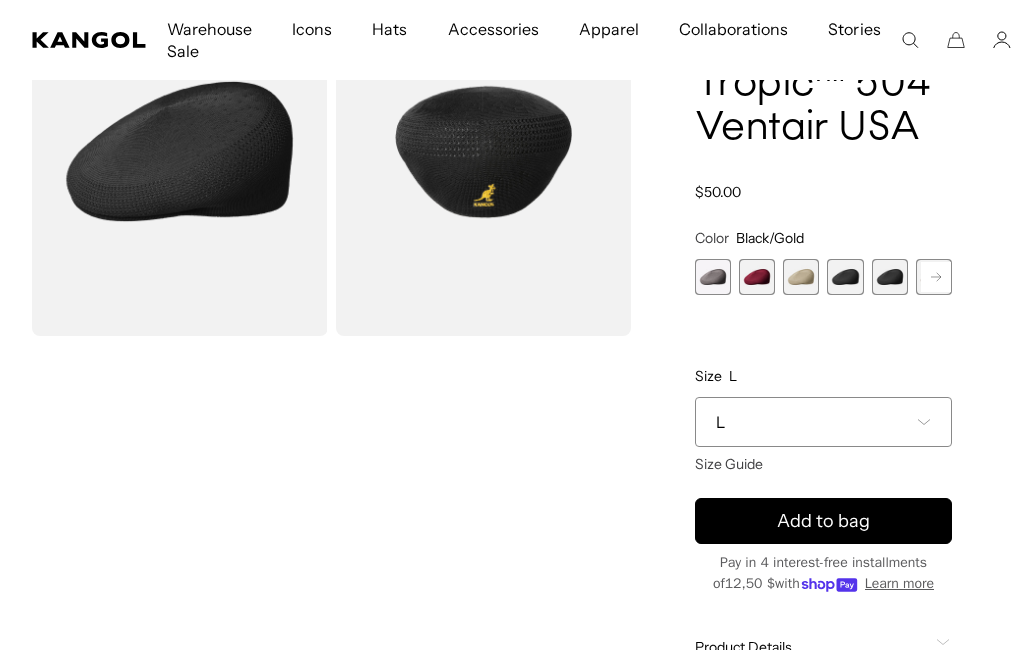 scroll, scrollTop: 0, scrollLeft: 412, axis: horizontal 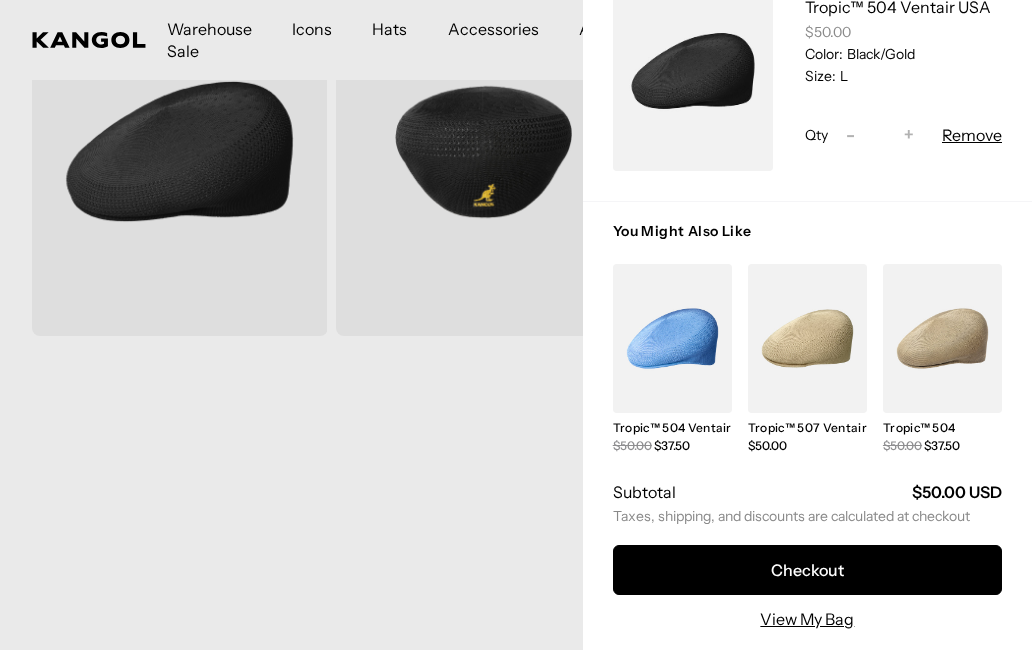 click on "Checkout" at bounding box center [807, 570] 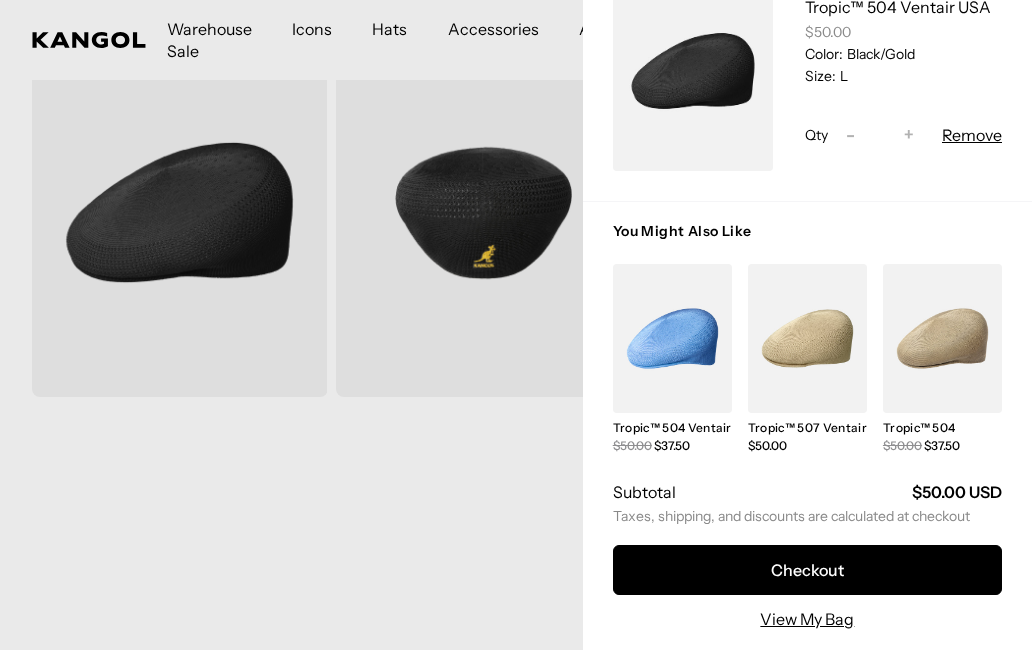 click at bounding box center [516, 325] 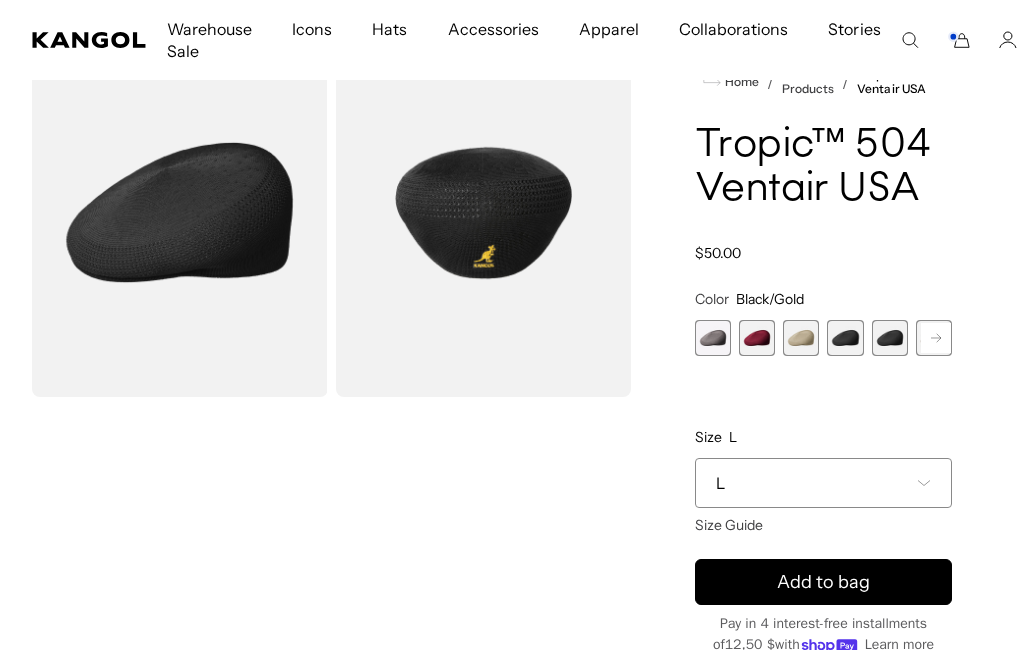 scroll, scrollTop: 0, scrollLeft: 0, axis: both 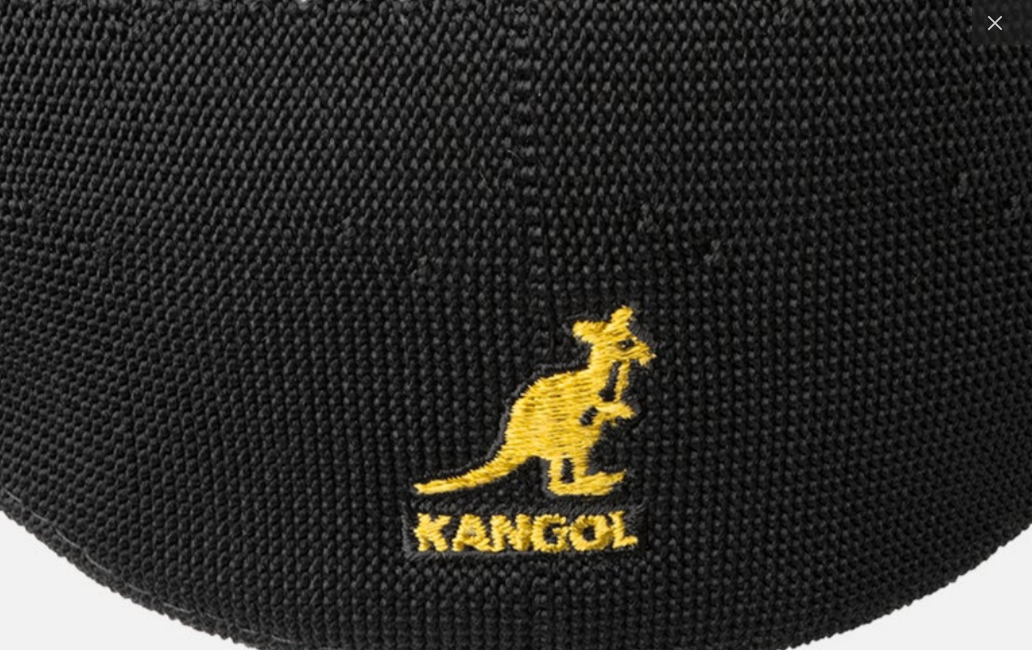click at bounding box center (516, -54) 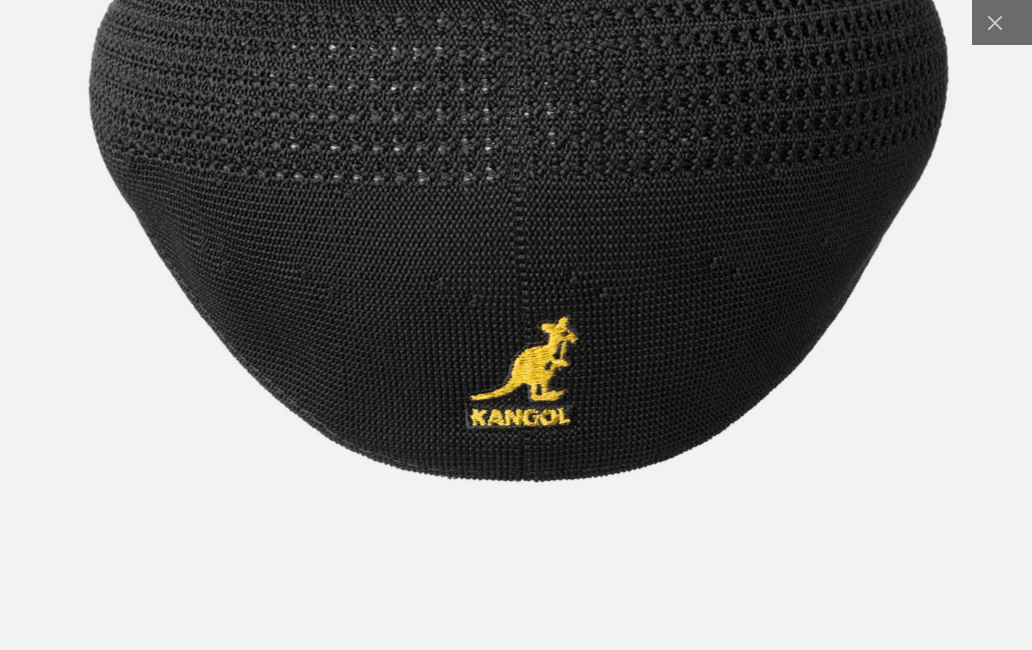 scroll, scrollTop: 0, scrollLeft: 412, axis: horizontal 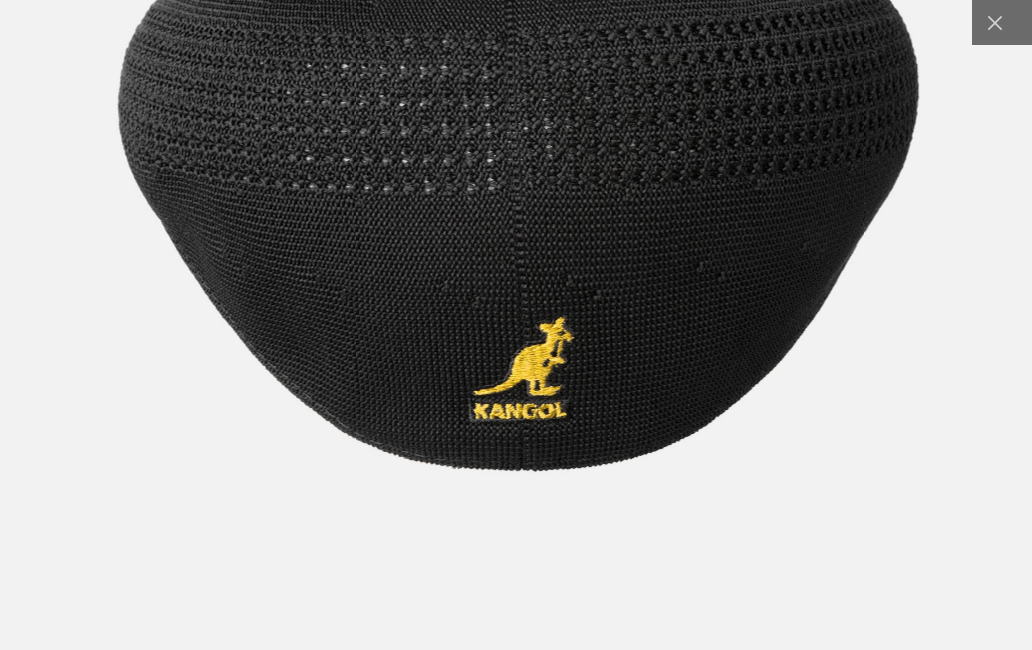 click at bounding box center (516, 167) 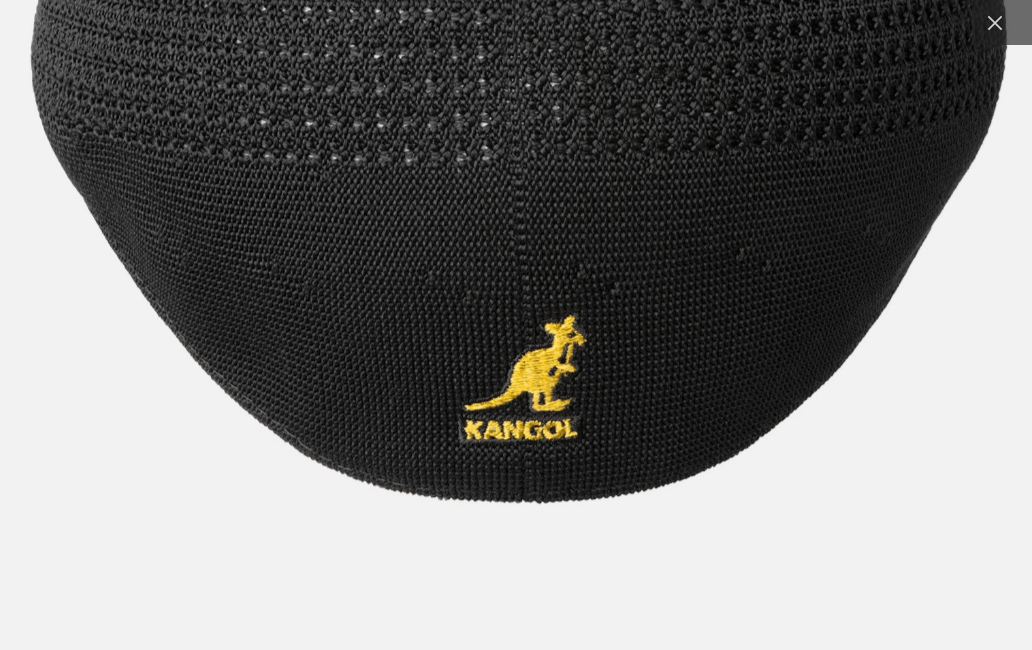 scroll, scrollTop: 0, scrollLeft: 0, axis: both 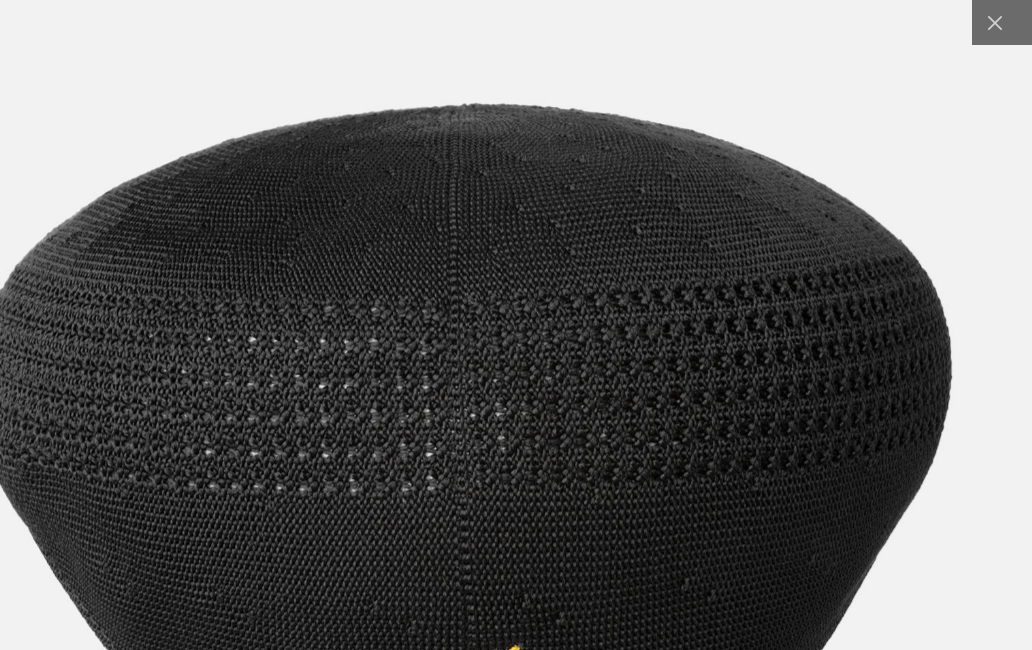 click 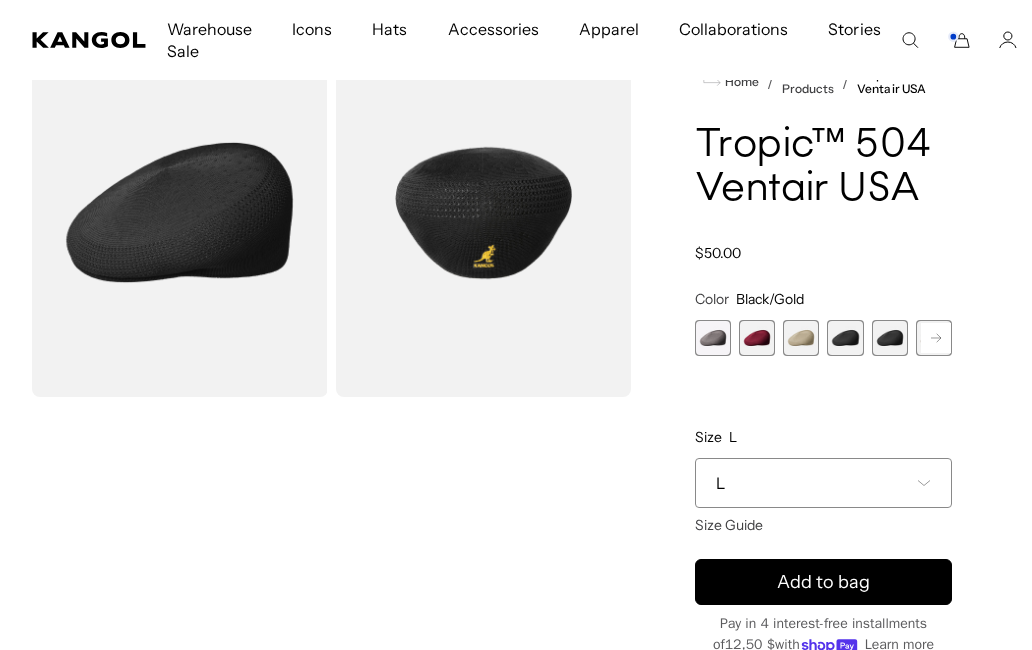 scroll, scrollTop: 0, scrollLeft: 412, axis: horizontal 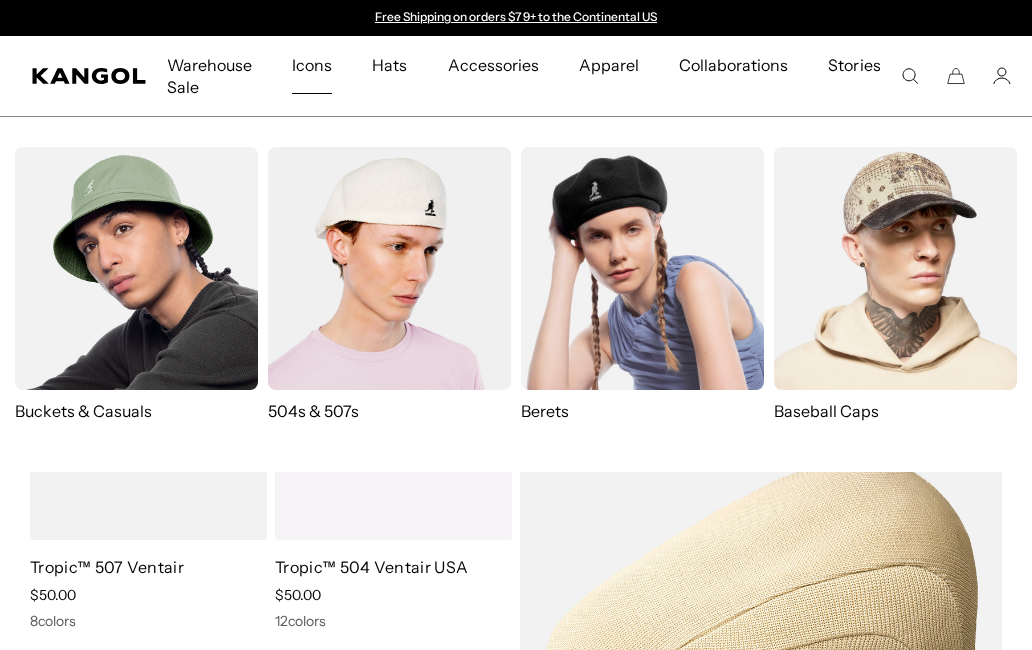 click at bounding box center [389, 268] 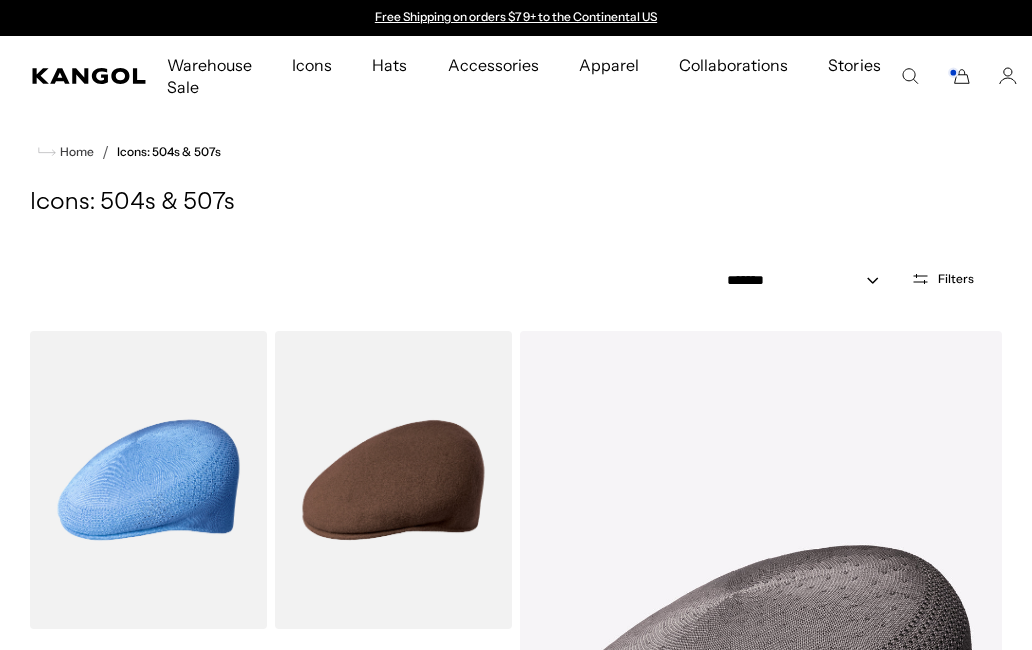 scroll, scrollTop: 0, scrollLeft: 0, axis: both 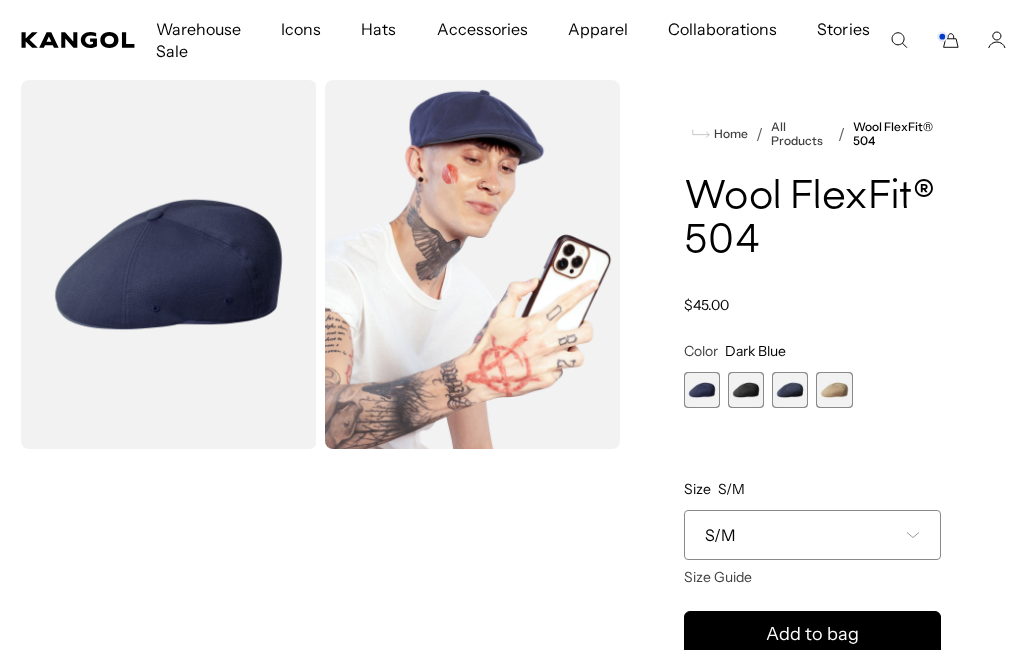 click at bounding box center (473, 264) 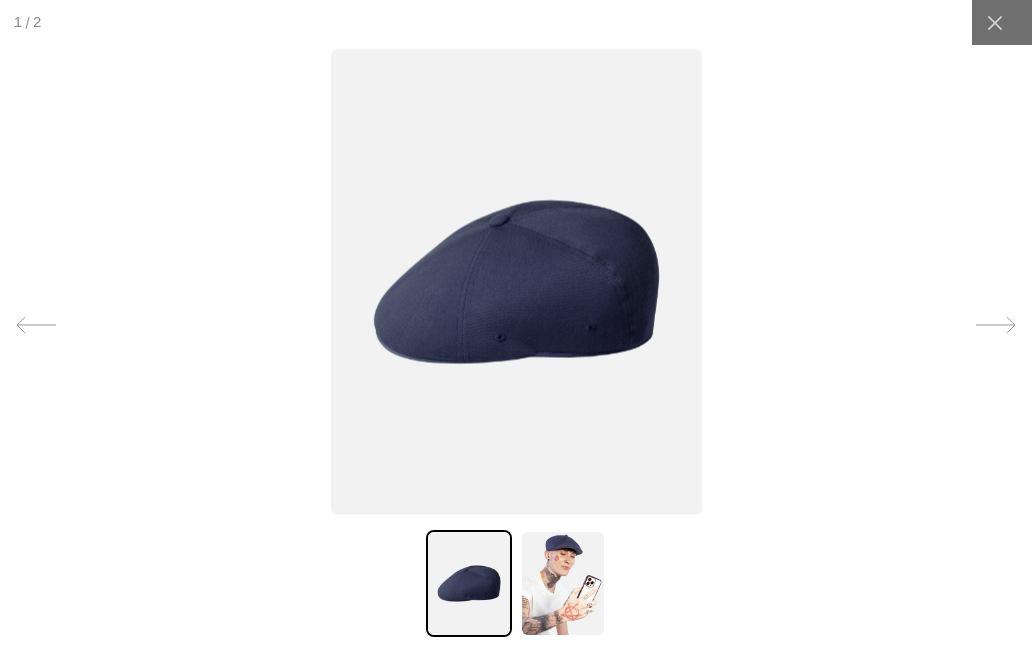 scroll, scrollTop: 0, scrollLeft: 0, axis: both 